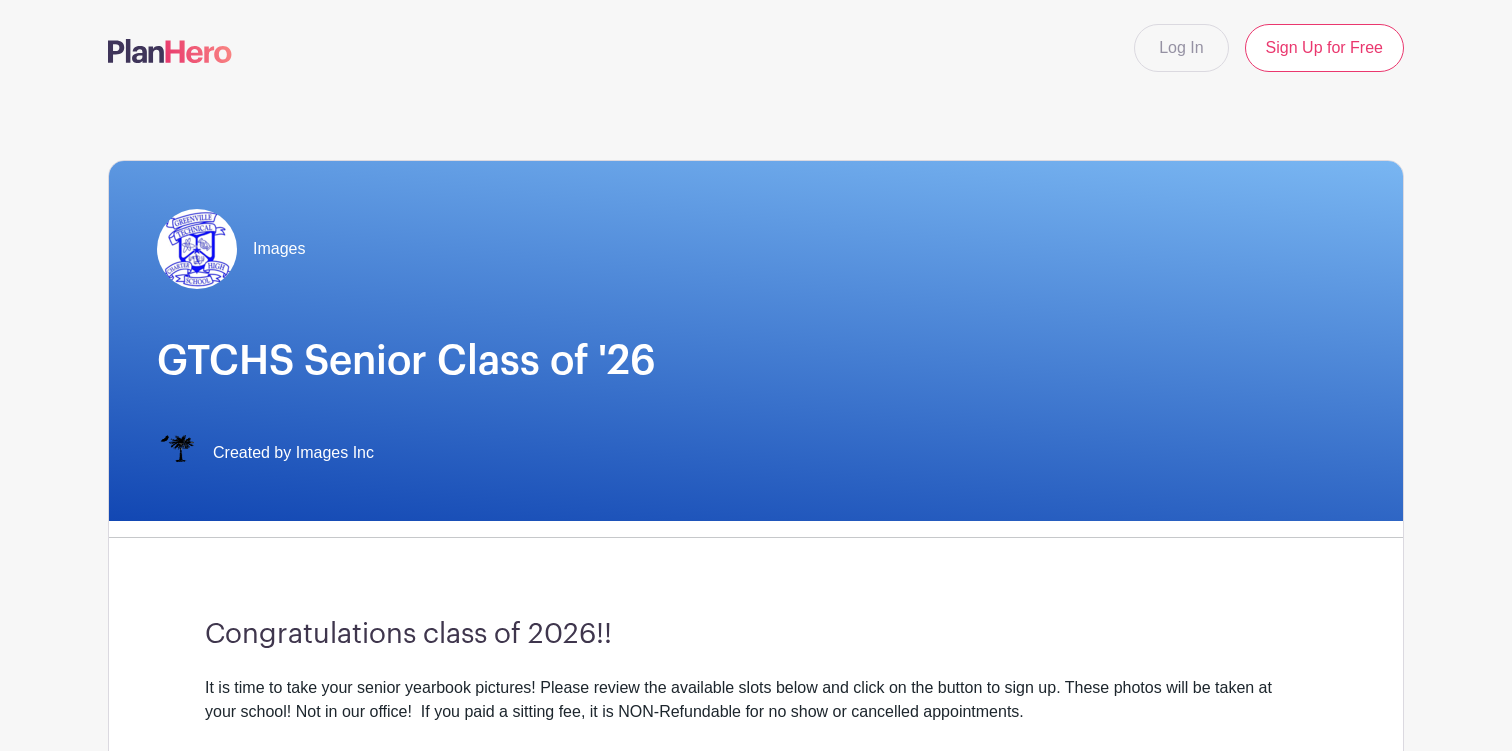 scroll, scrollTop: 0, scrollLeft: 0, axis: both 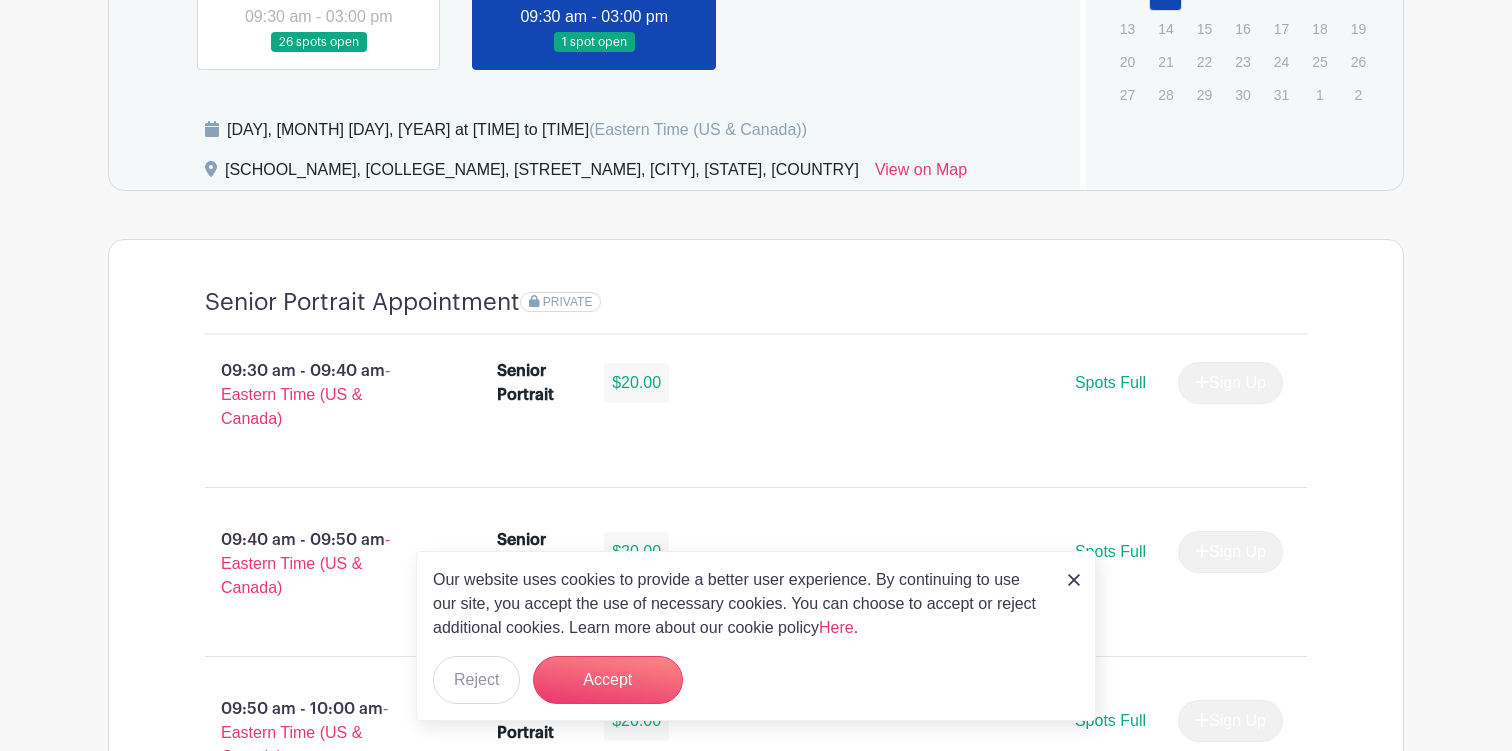 click at bounding box center (1074, 579) 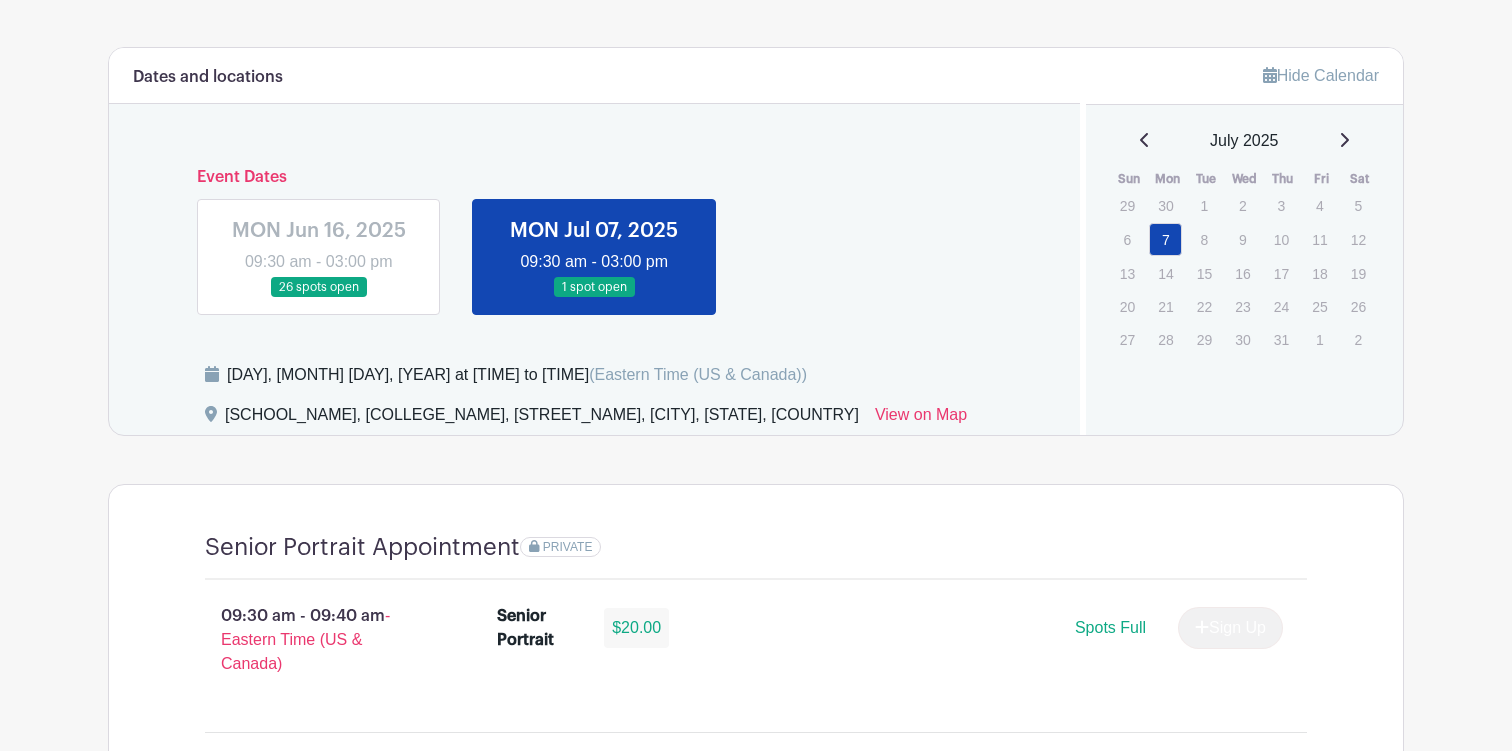 scroll, scrollTop: 992, scrollLeft: 0, axis: vertical 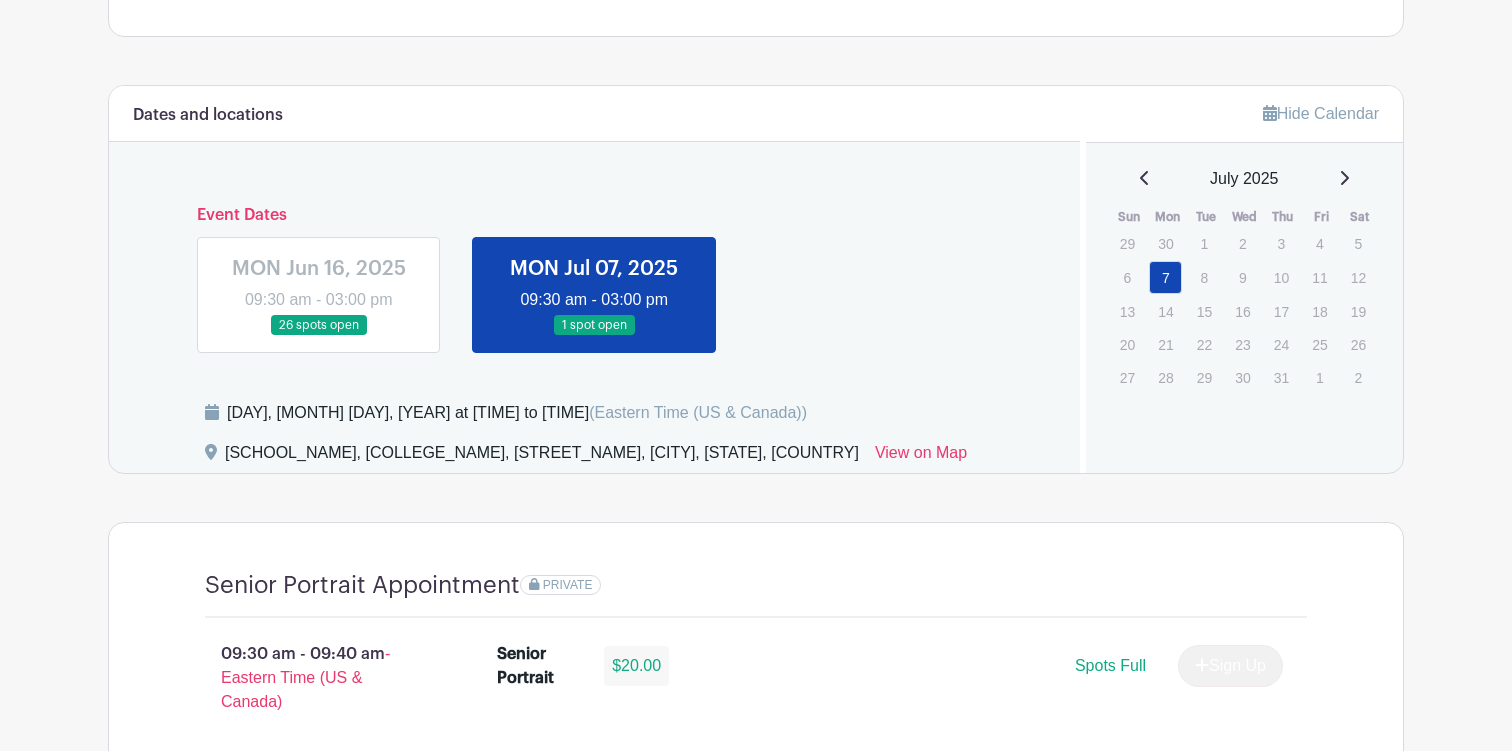 click on "July 2025" at bounding box center (1245, 179) 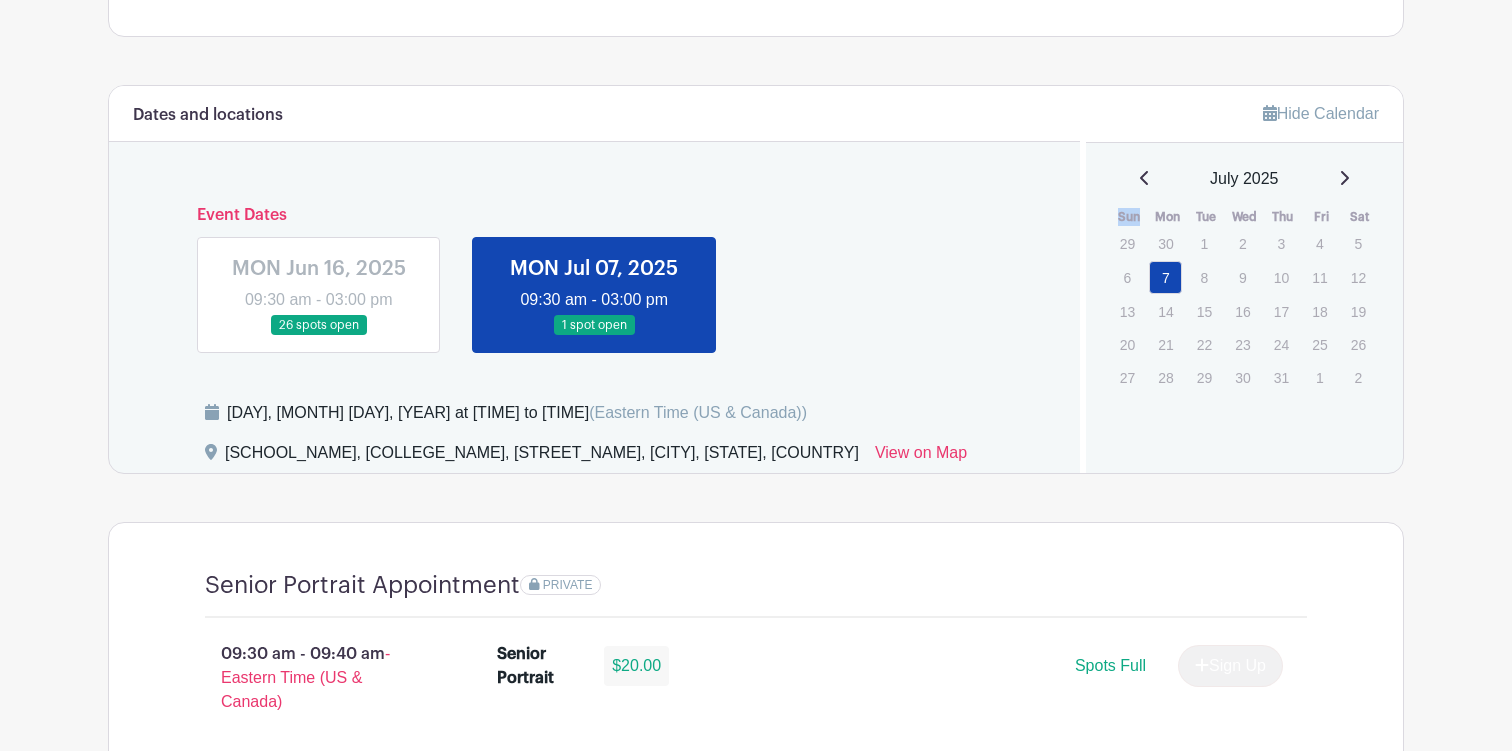 click on "July 2025" at bounding box center (1245, 179) 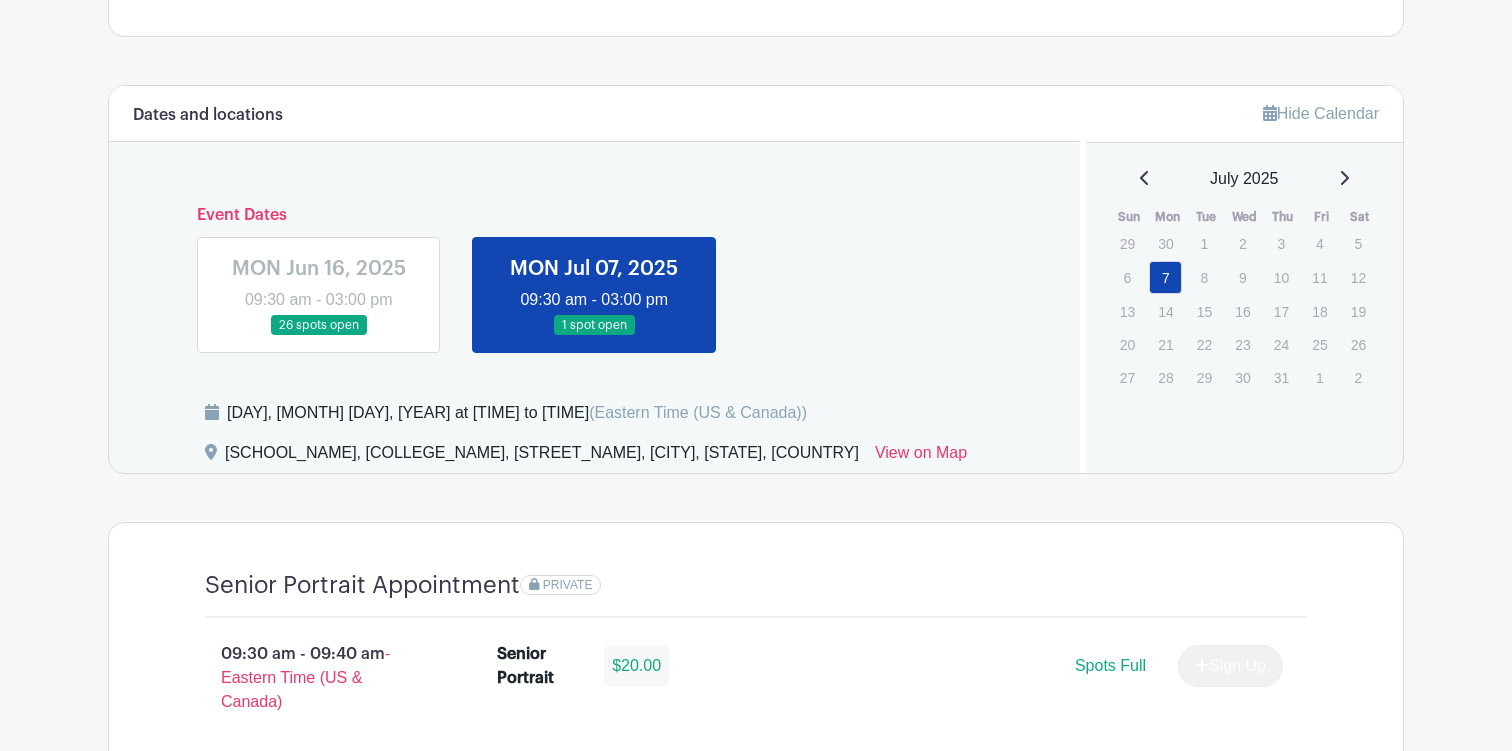 click on "July 2025" at bounding box center (1245, 179) 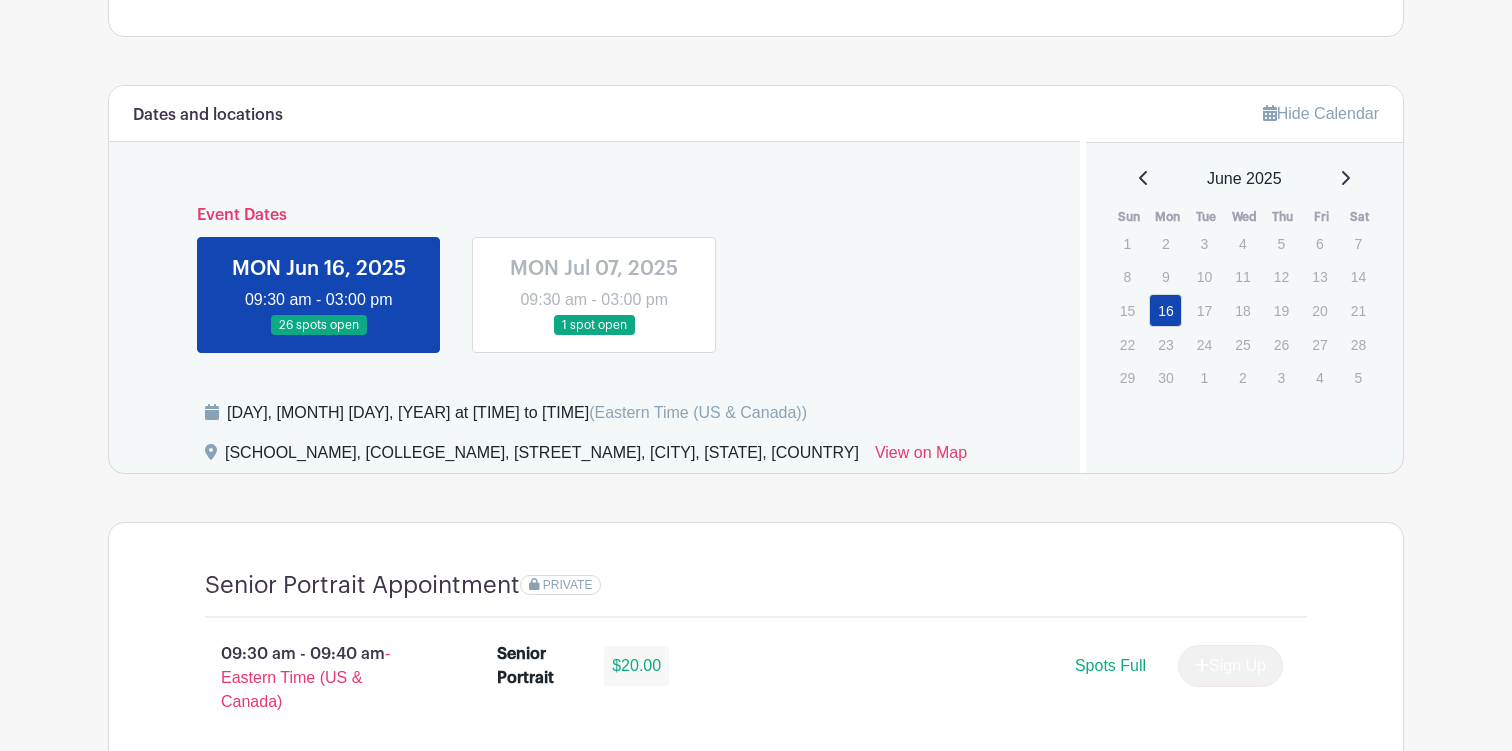 click at bounding box center (594, 336) 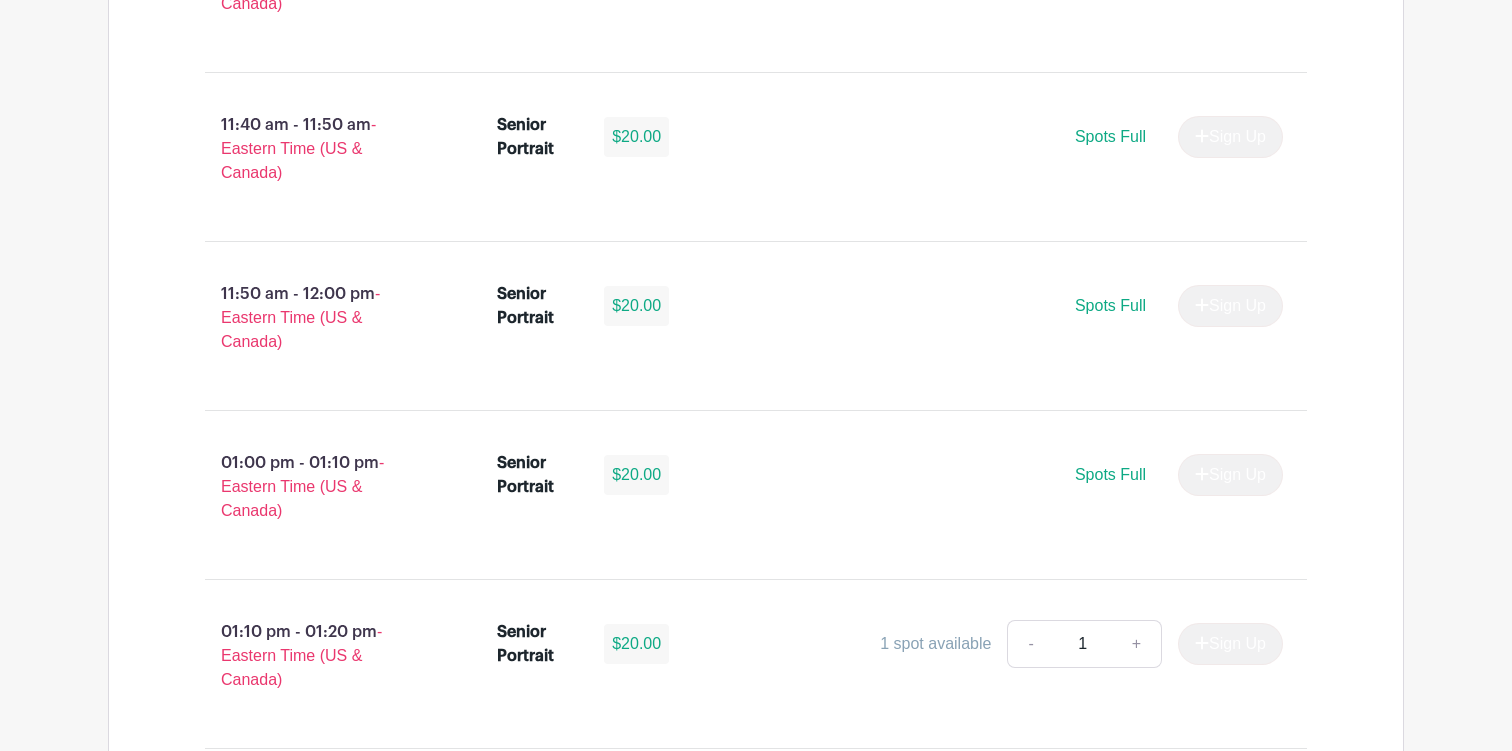 scroll, scrollTop: 3740, scrollLeft: 0, axis: vertical 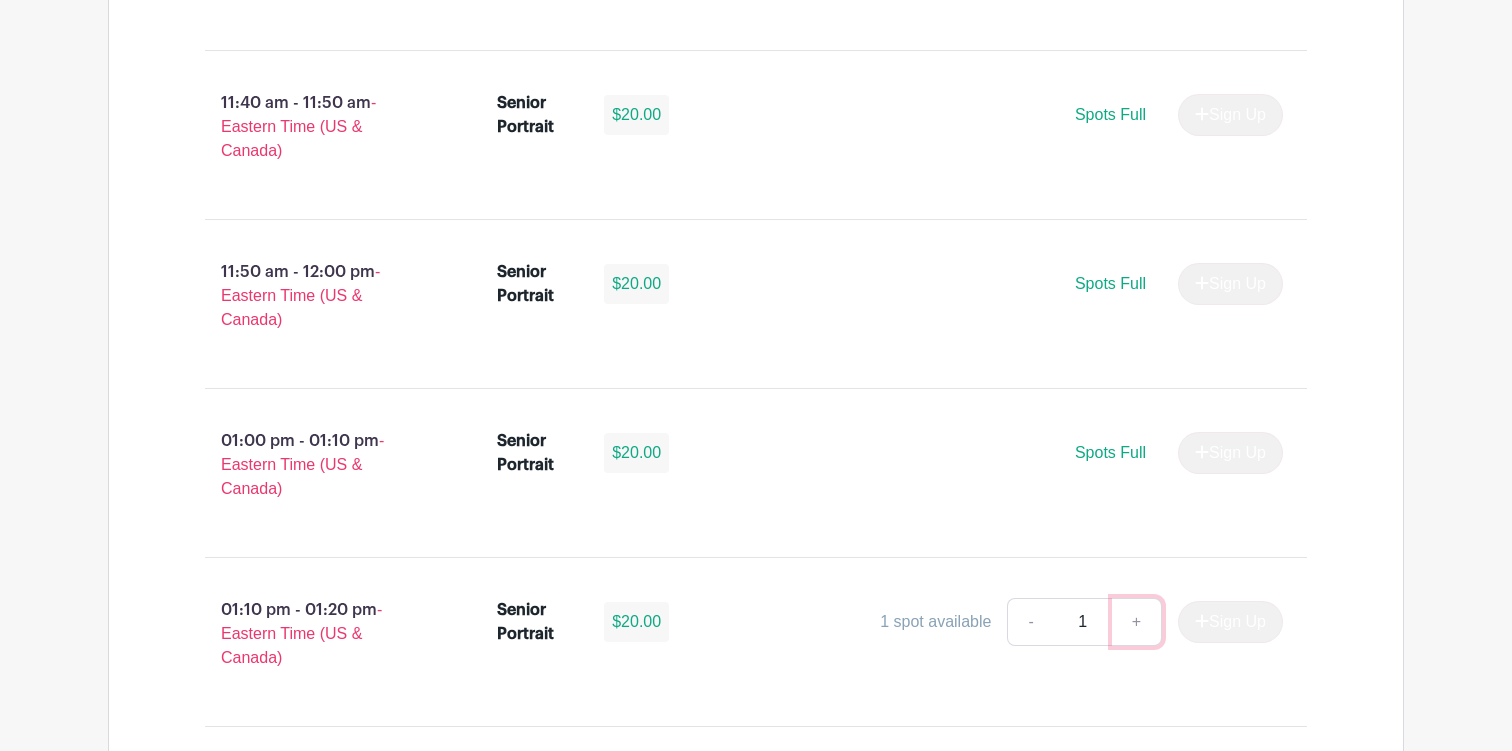 click on "+" at bounding box center (1137, 622) 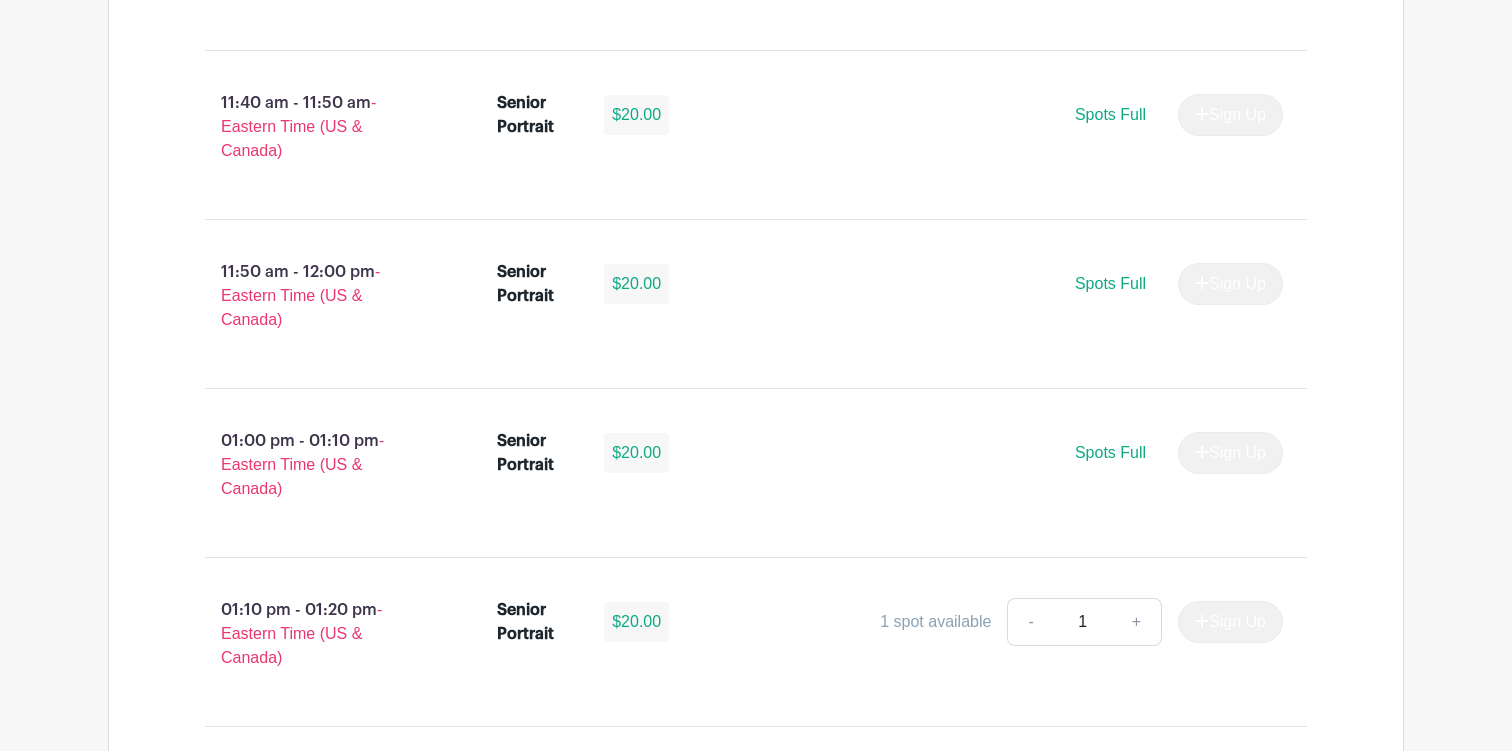 click on "1" at bounding box center (1083, 622) 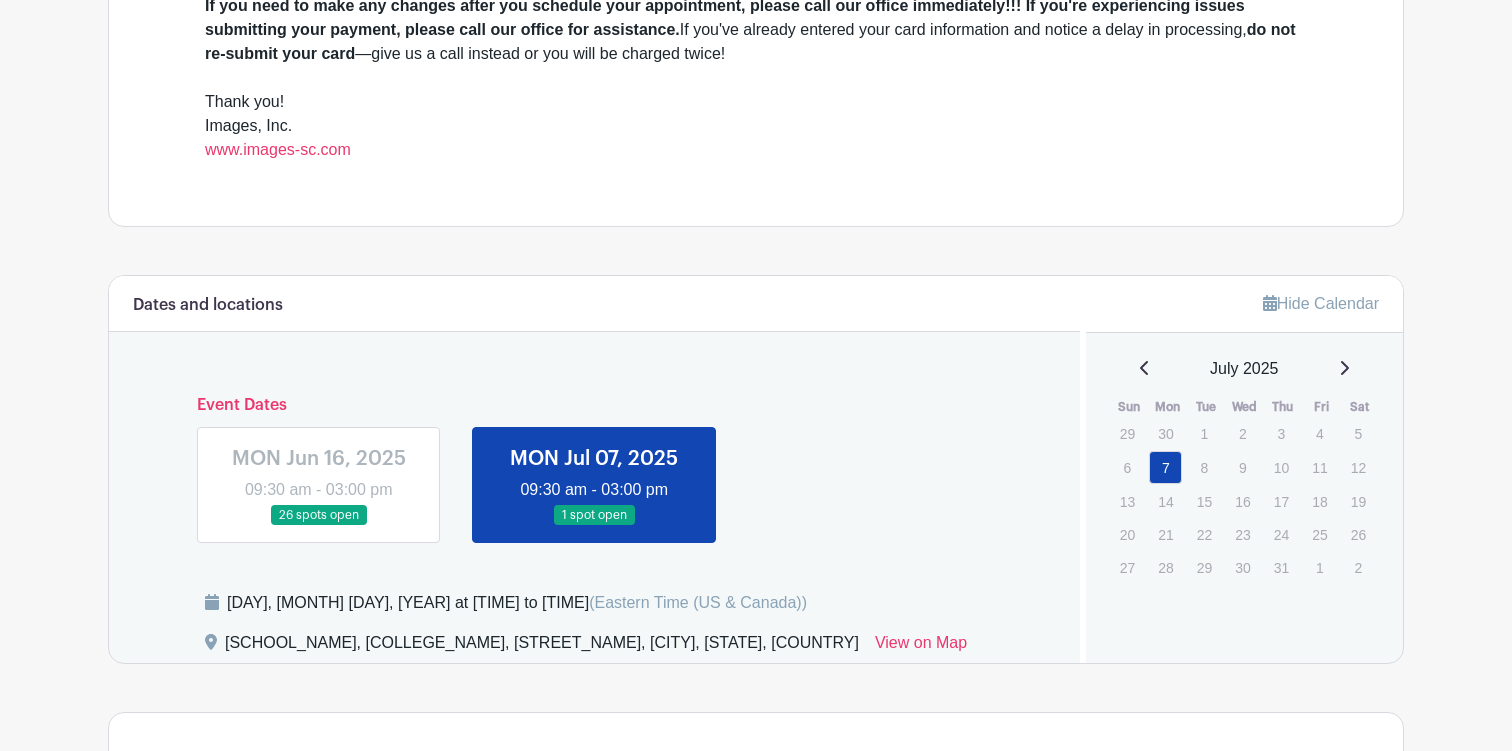 scroll, scrollTop: 803, scrollLeft: 0, axis: vertical 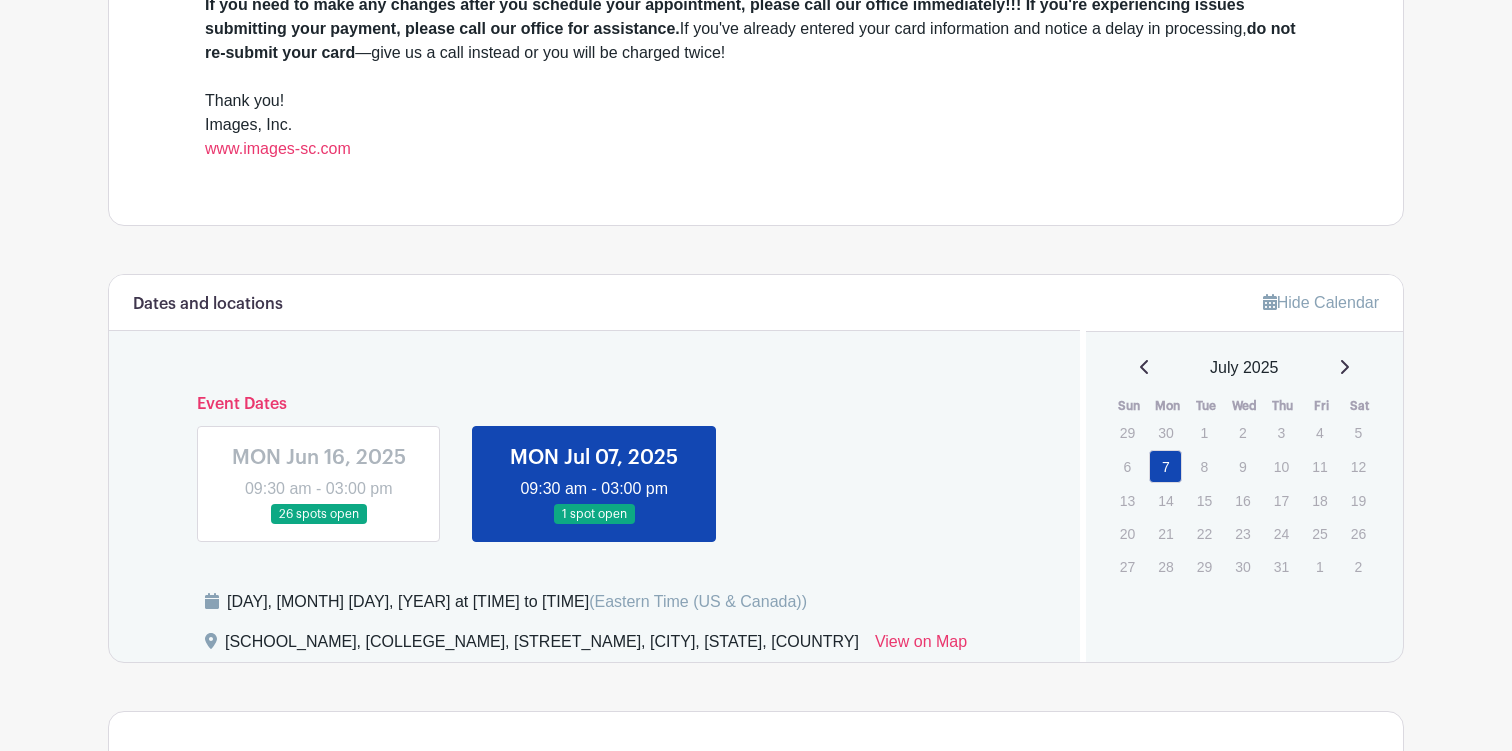 click on "July 2025" at bounding box center (1245, 368) 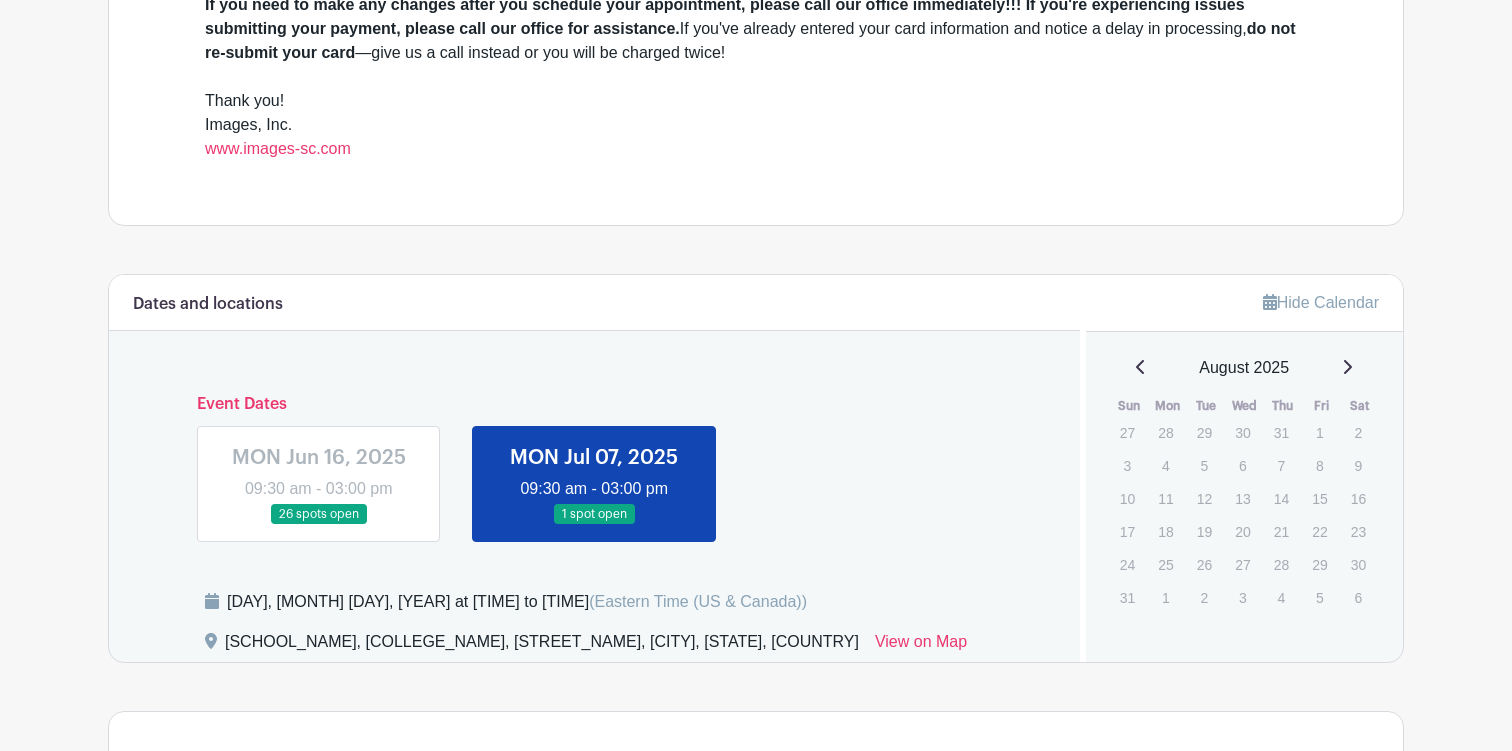 click 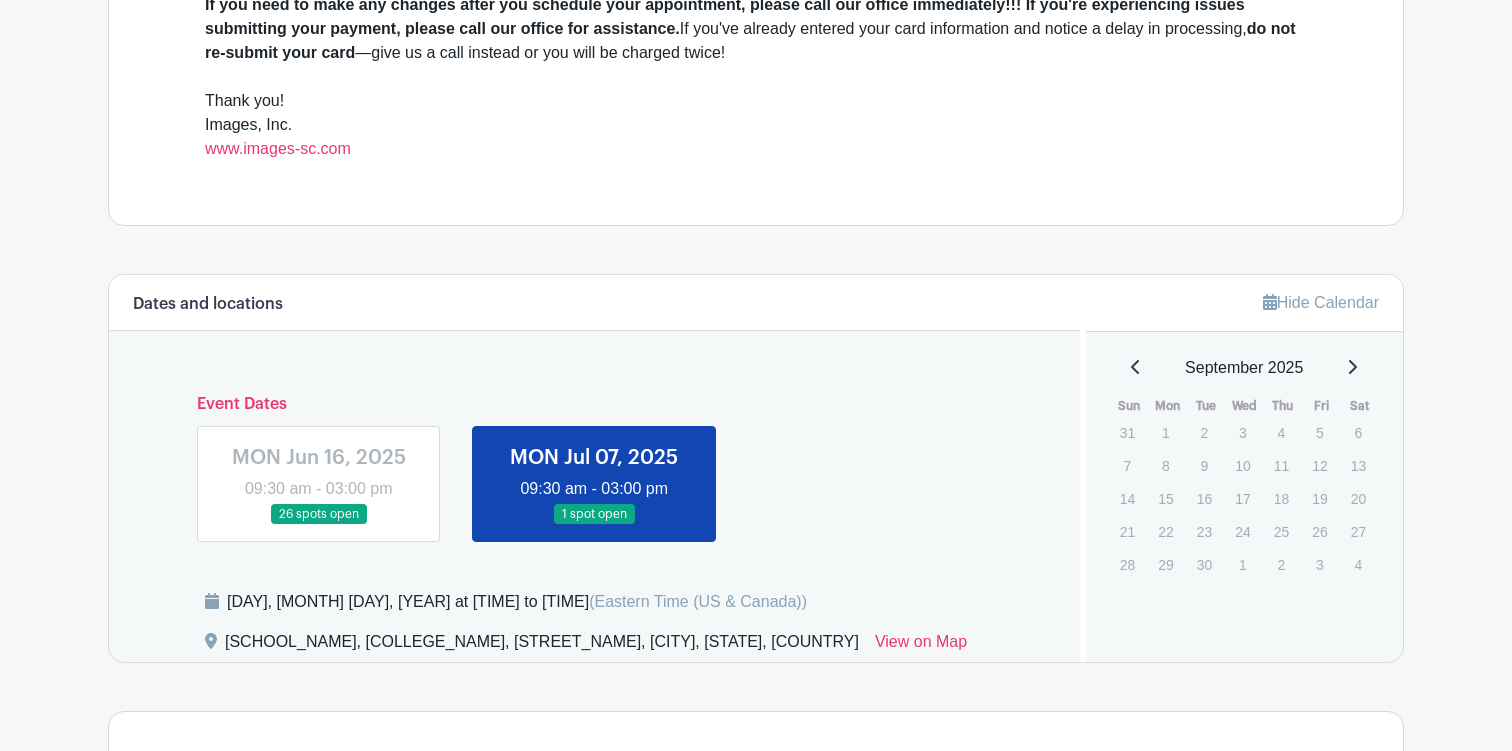 click on "September 2025" at bounding box center (1244, 368) 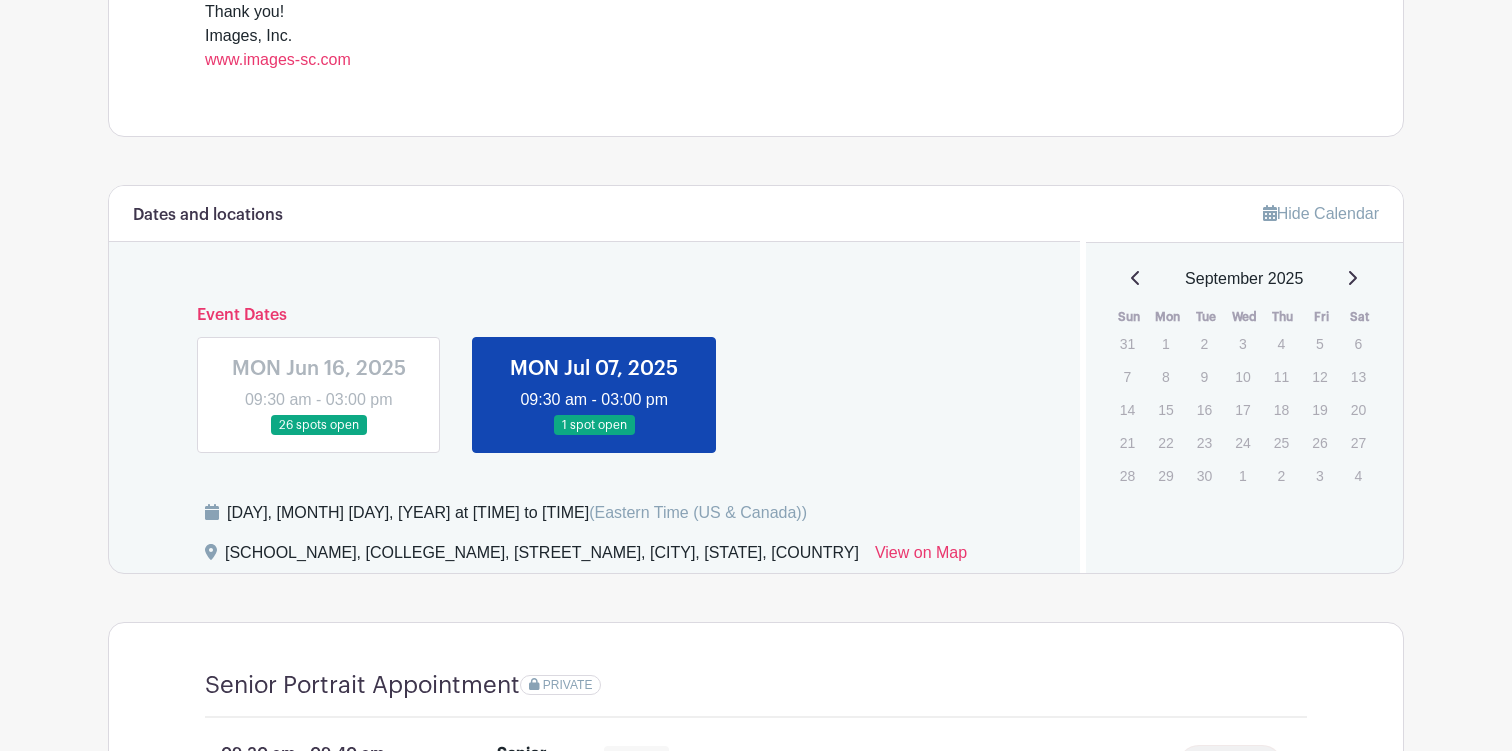 scroll, scrollTop: 888, scrollLeft: 0, axis: vertical 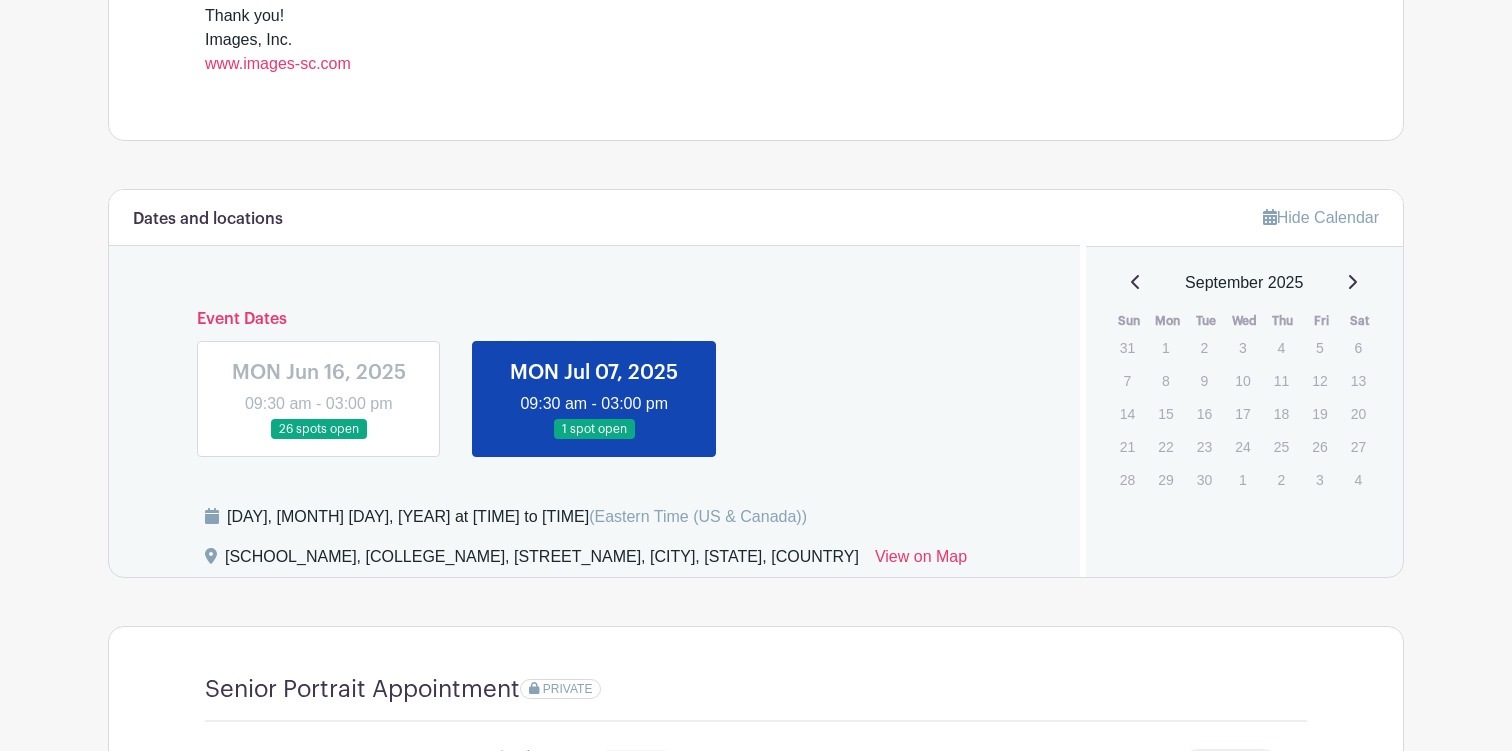 click on "1" at bounding box center [1165, 347] 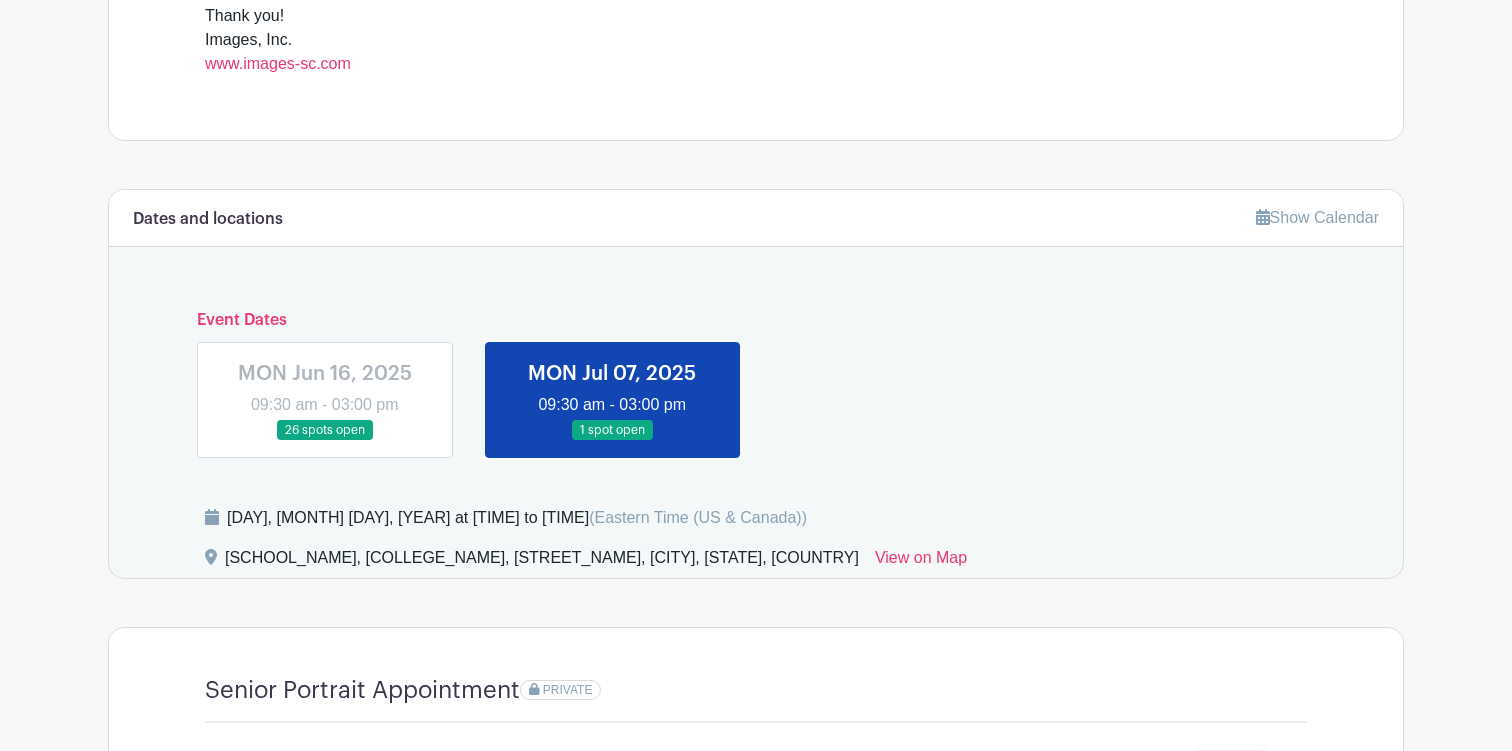 click on "Show Calendar" at bounding box center (1317, 217) 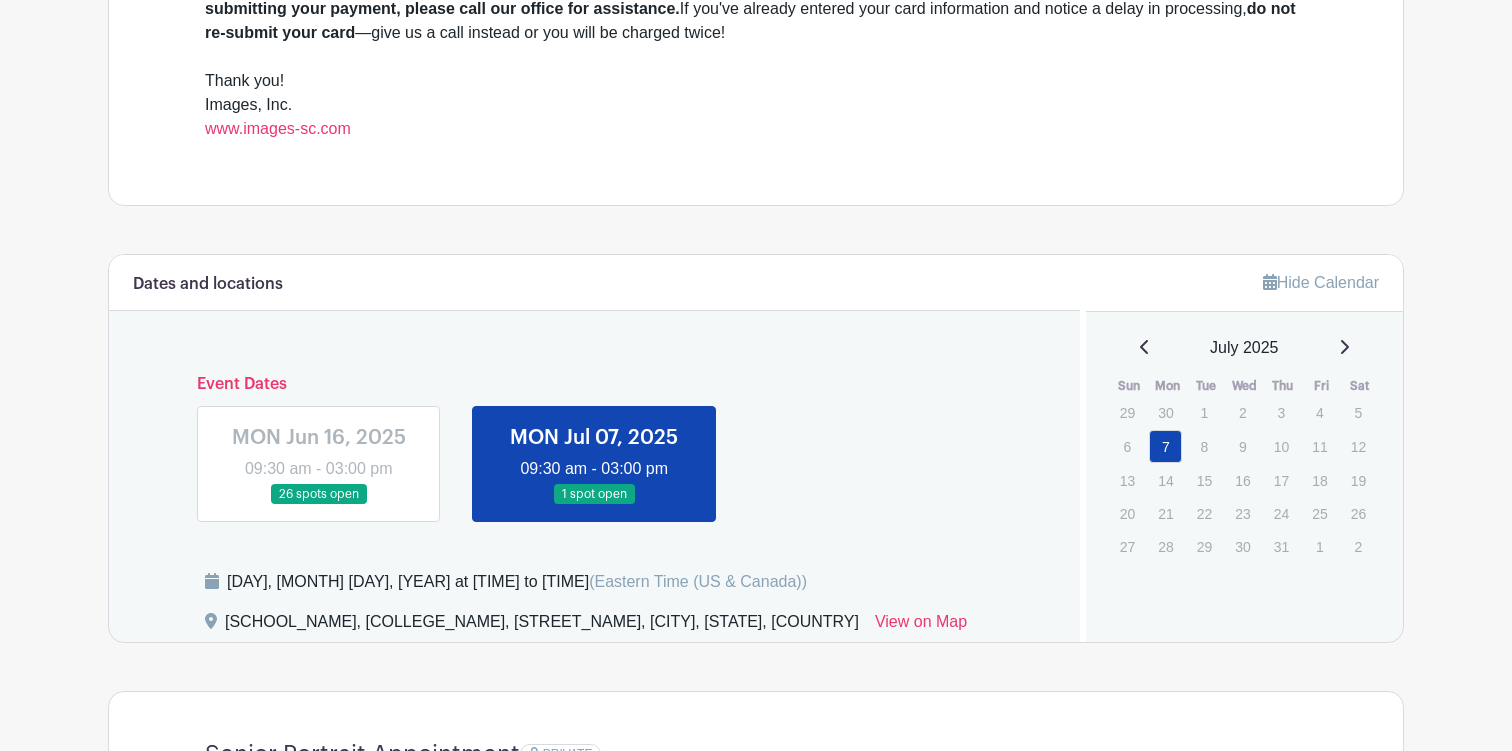 scroll, scrollTop: 802, scrollLeft: 0, axis: vertical 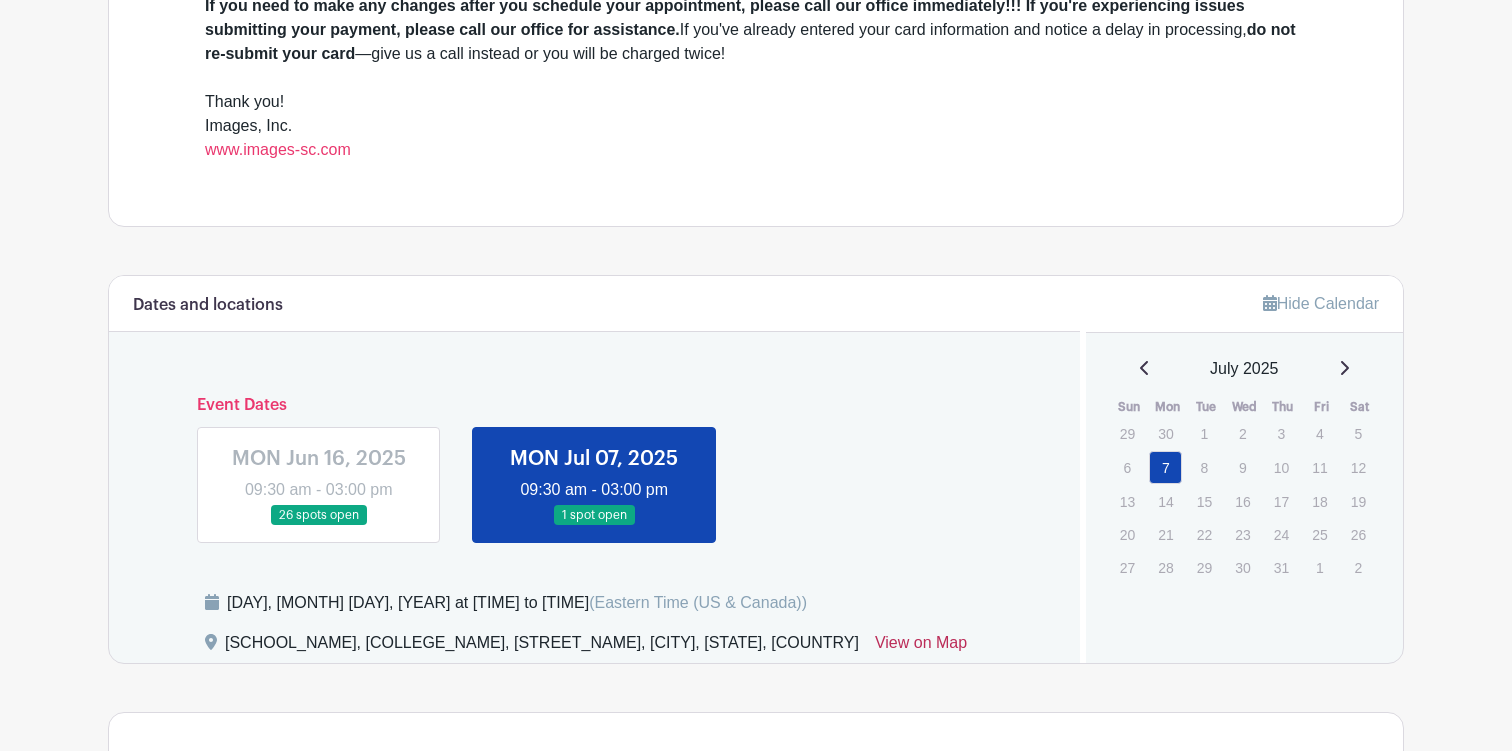 click on "View on Map" at bounding box center [921, 647] 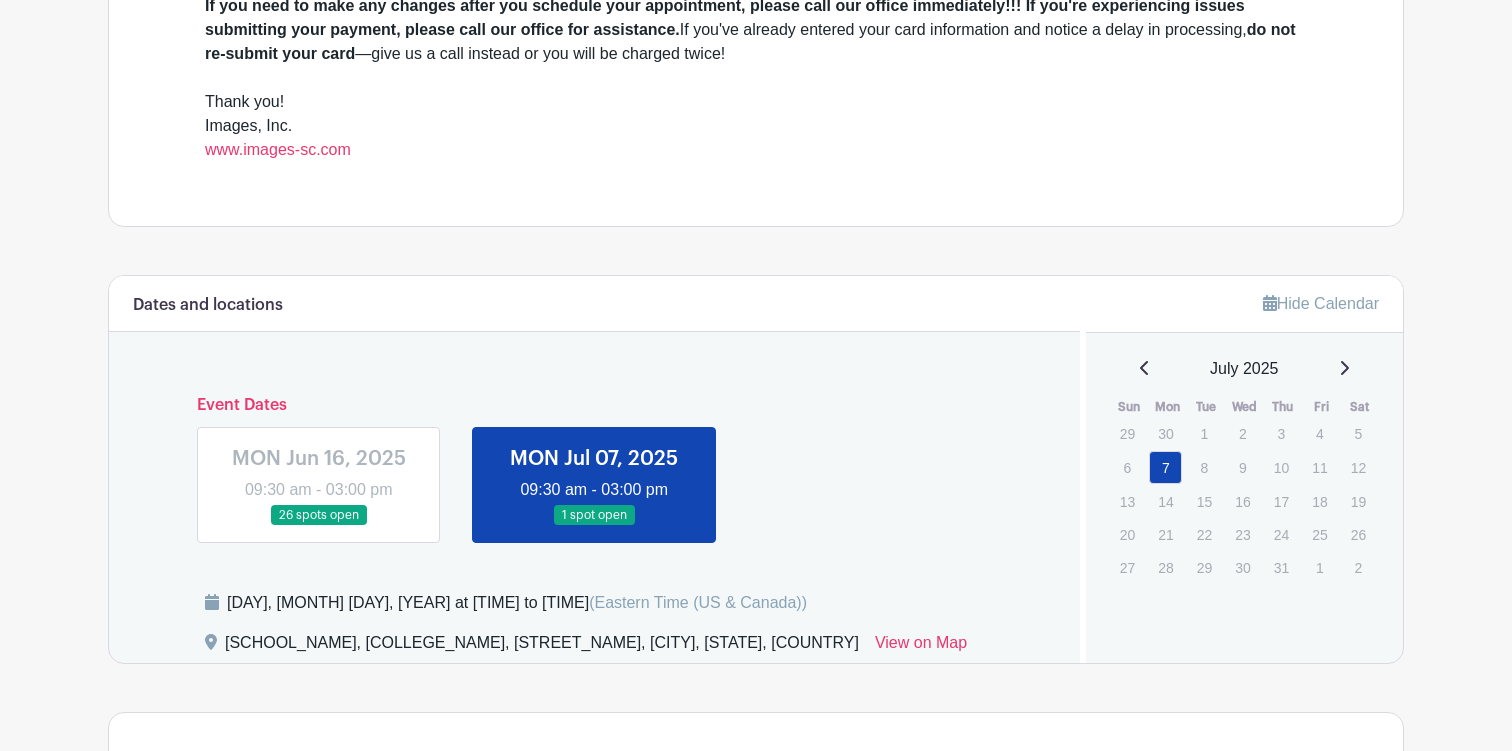click at bounding box center (1145, 369) 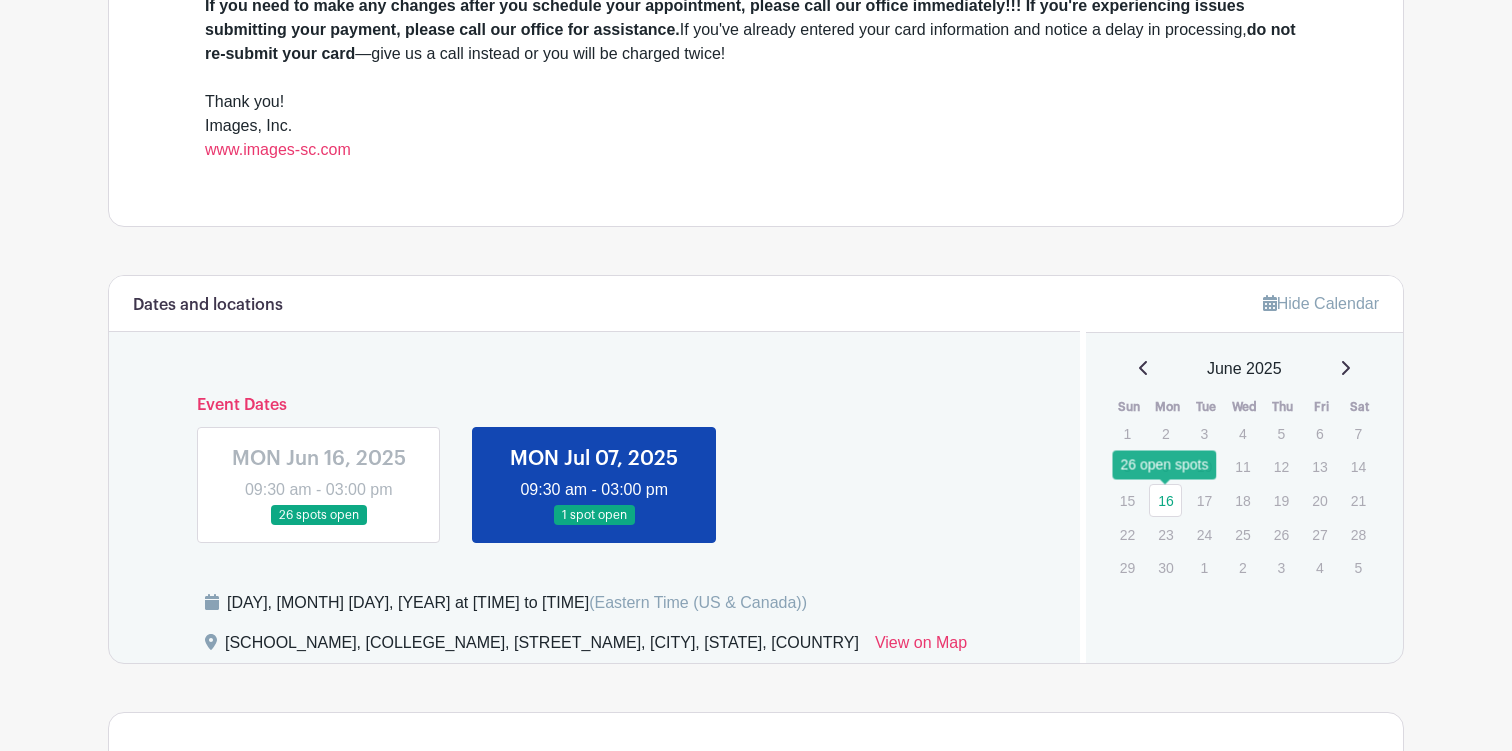 click on "16" at bounding box center (1165, 500) 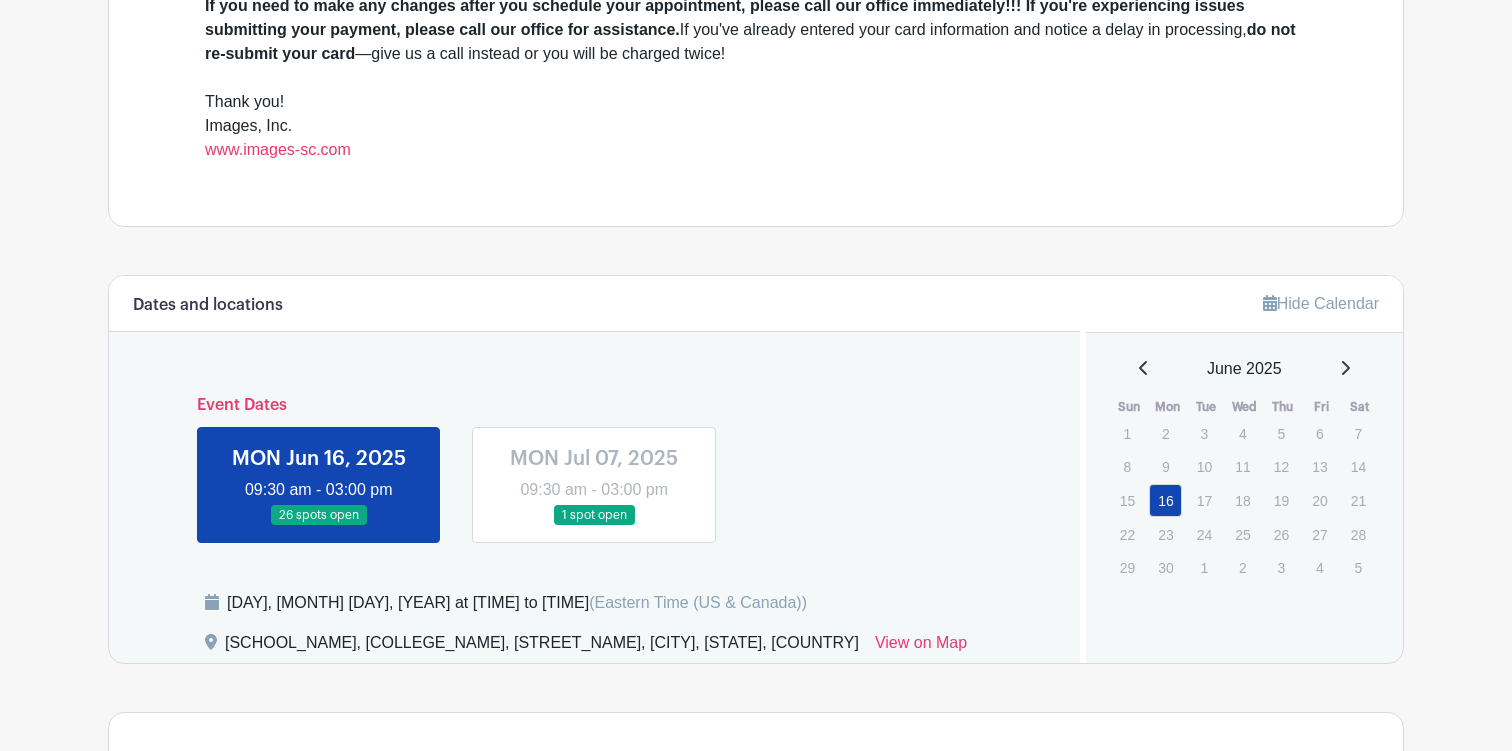 click on "17" at bounding box center [1204, 500] 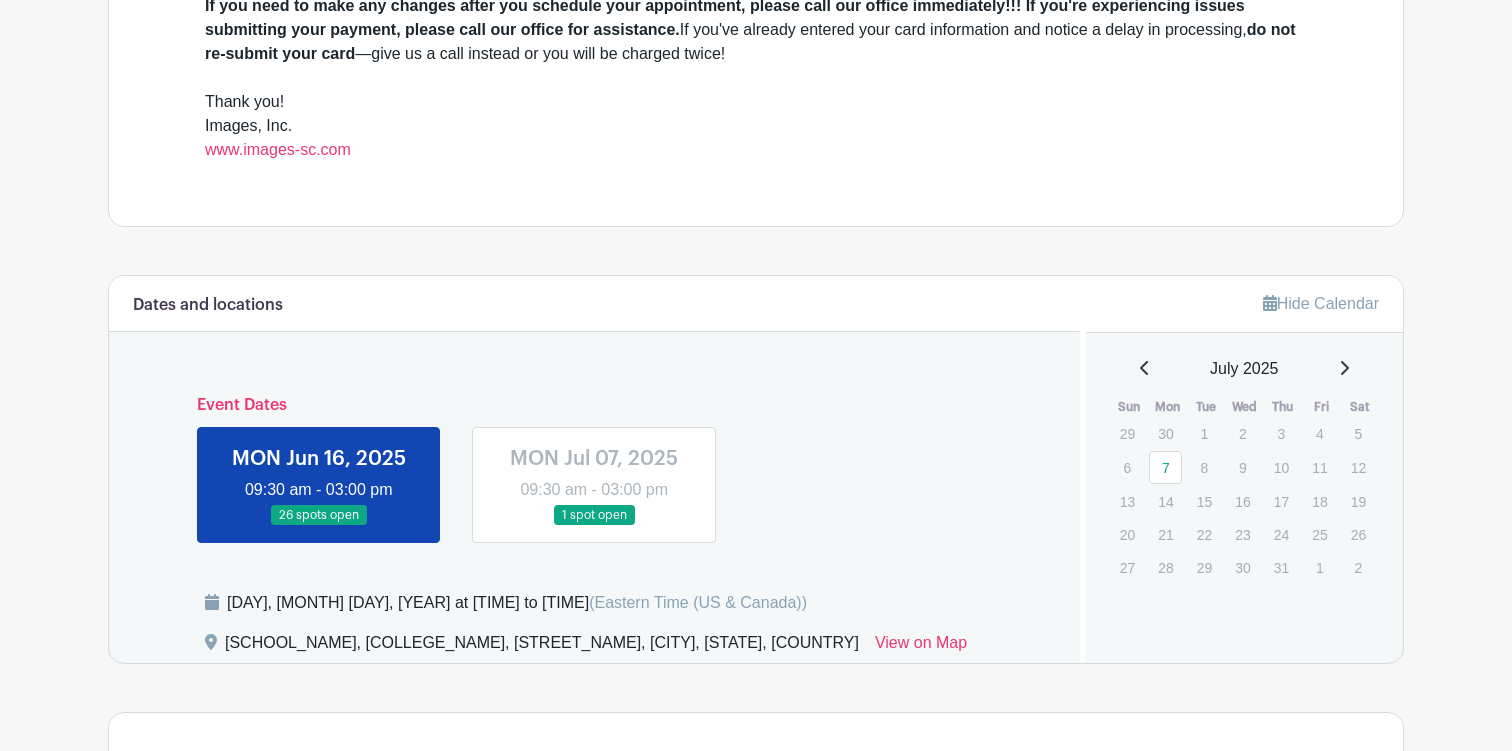 click 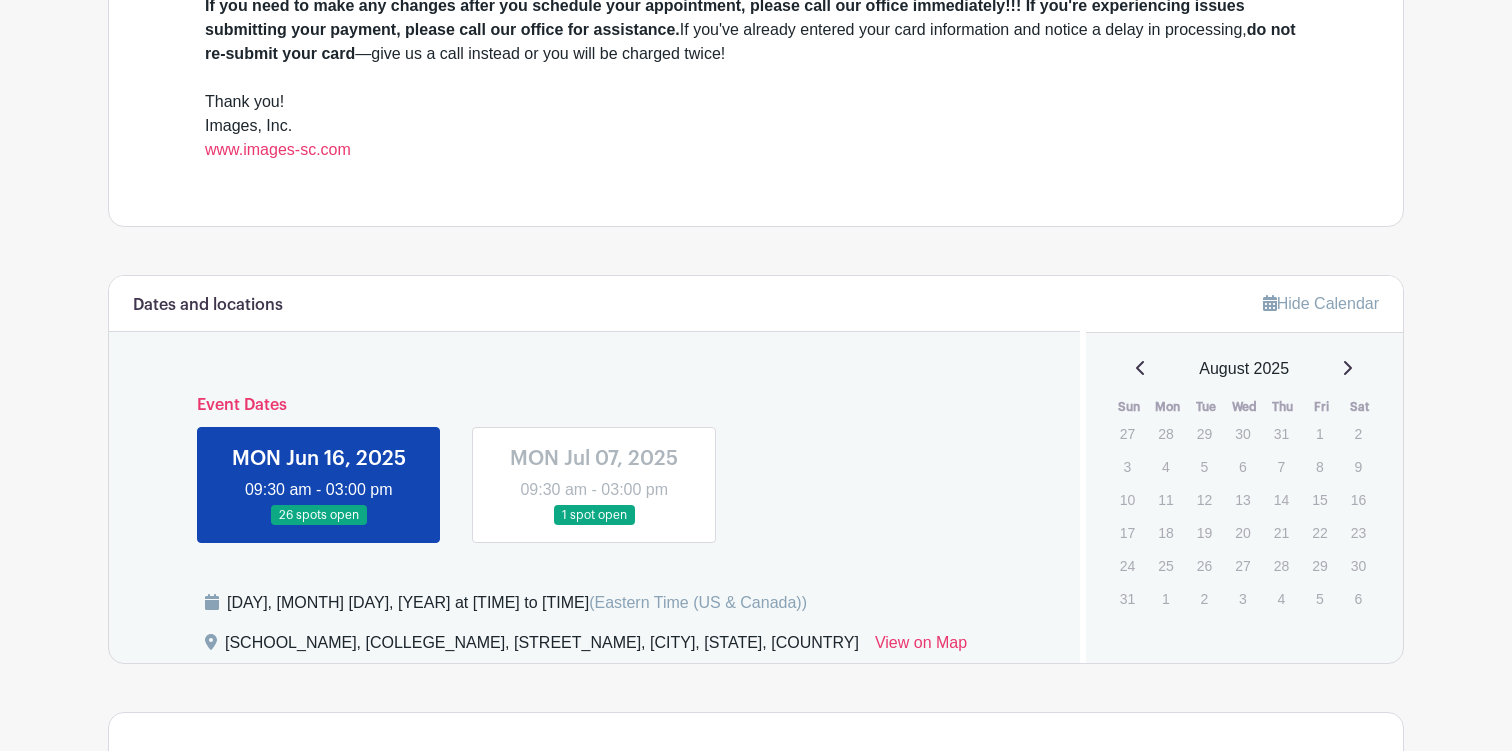click 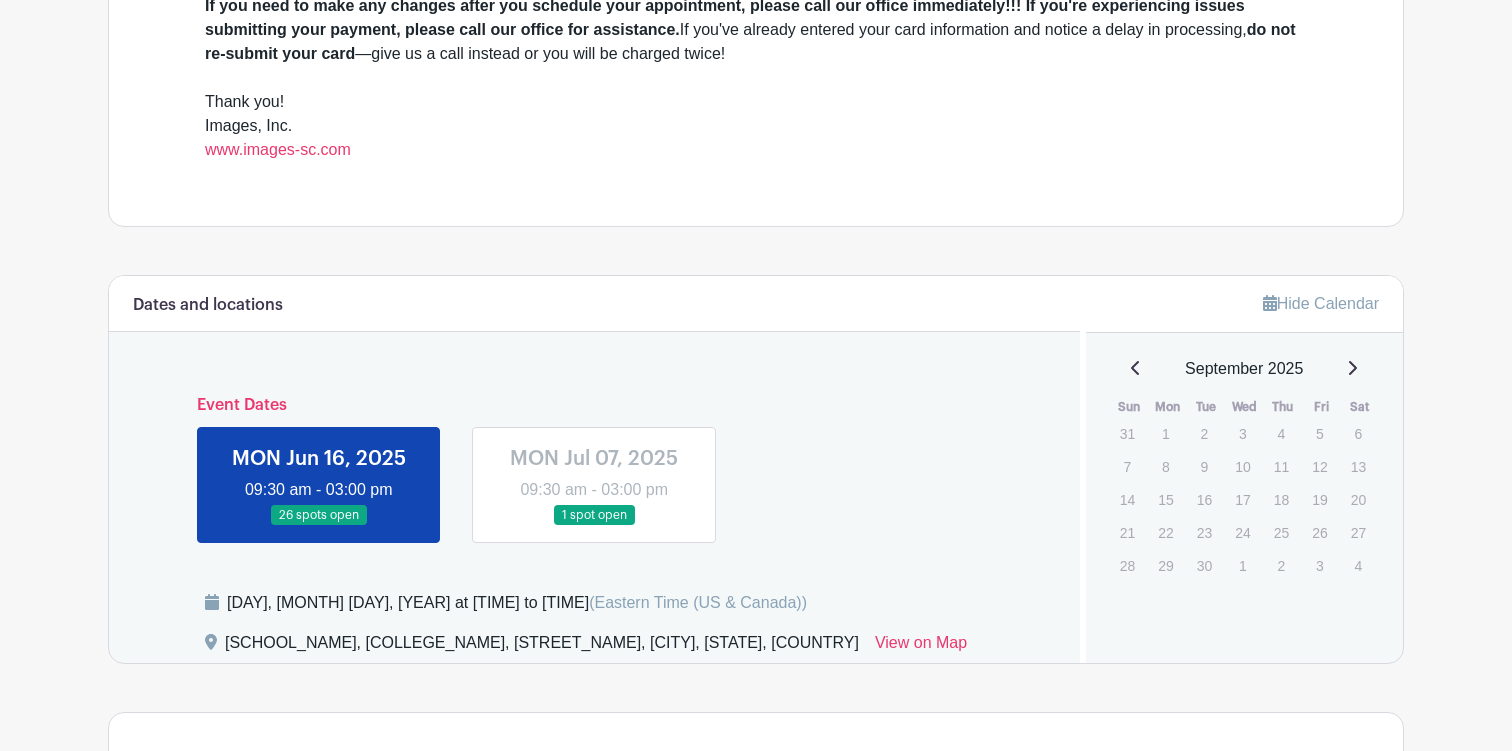 click 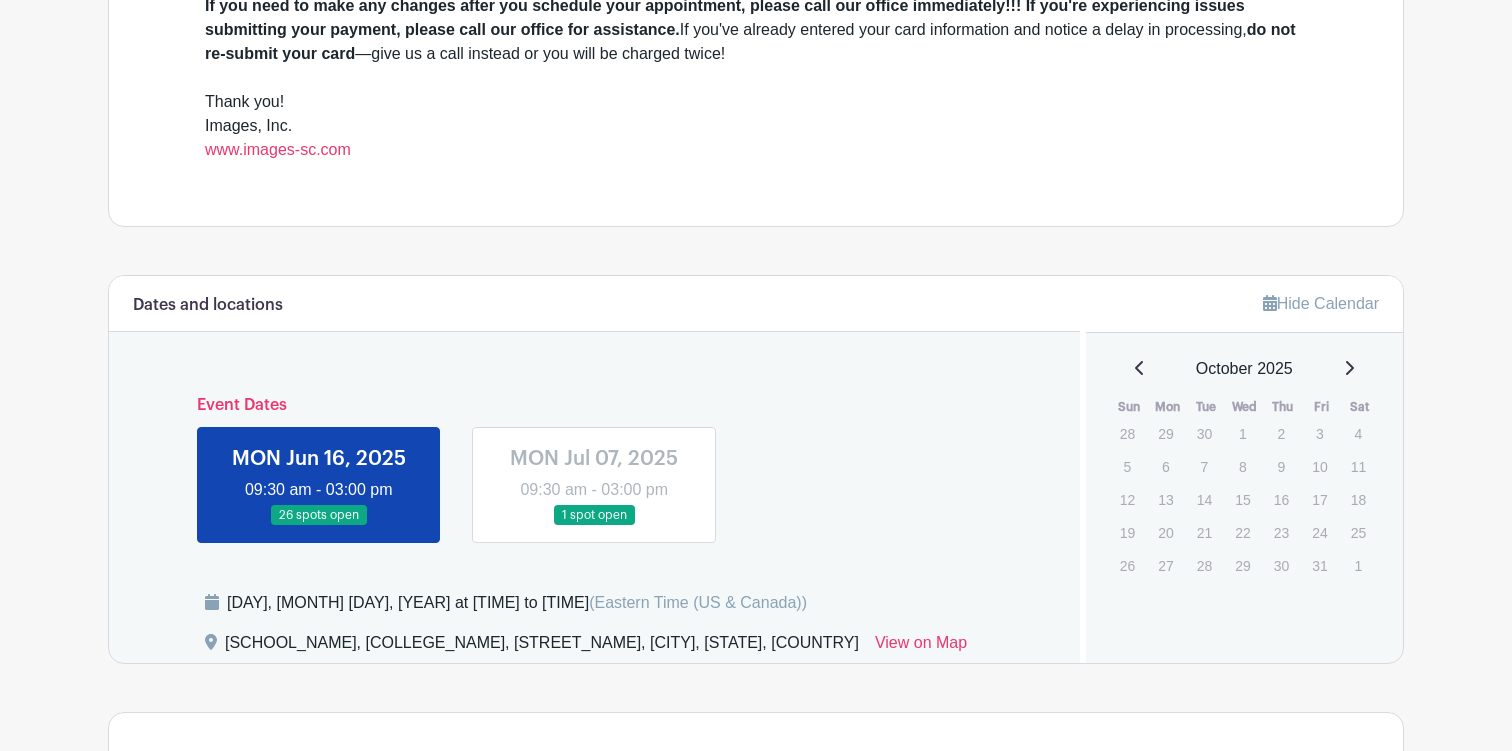 click 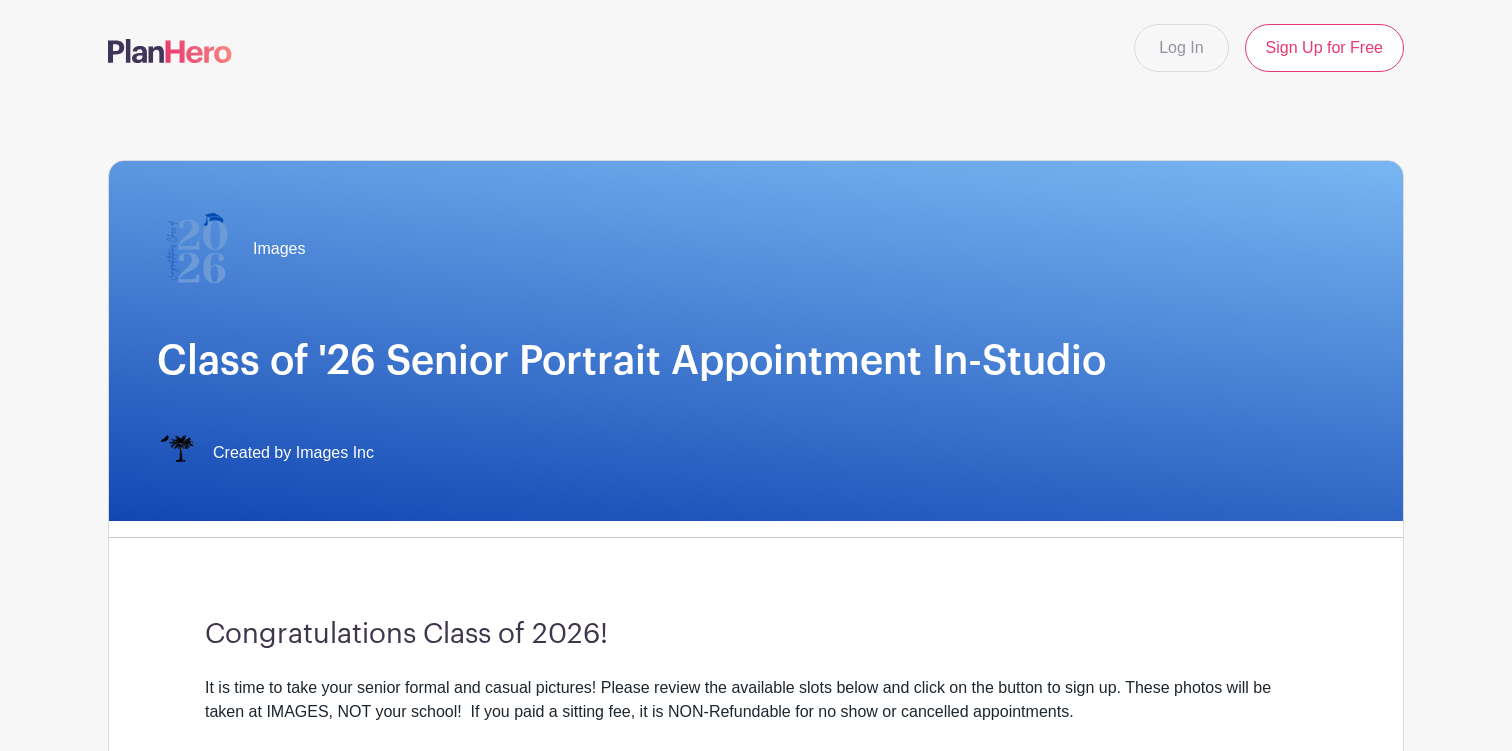 scroll, scrollTop: 0, scrollLeft: 0, axis: both 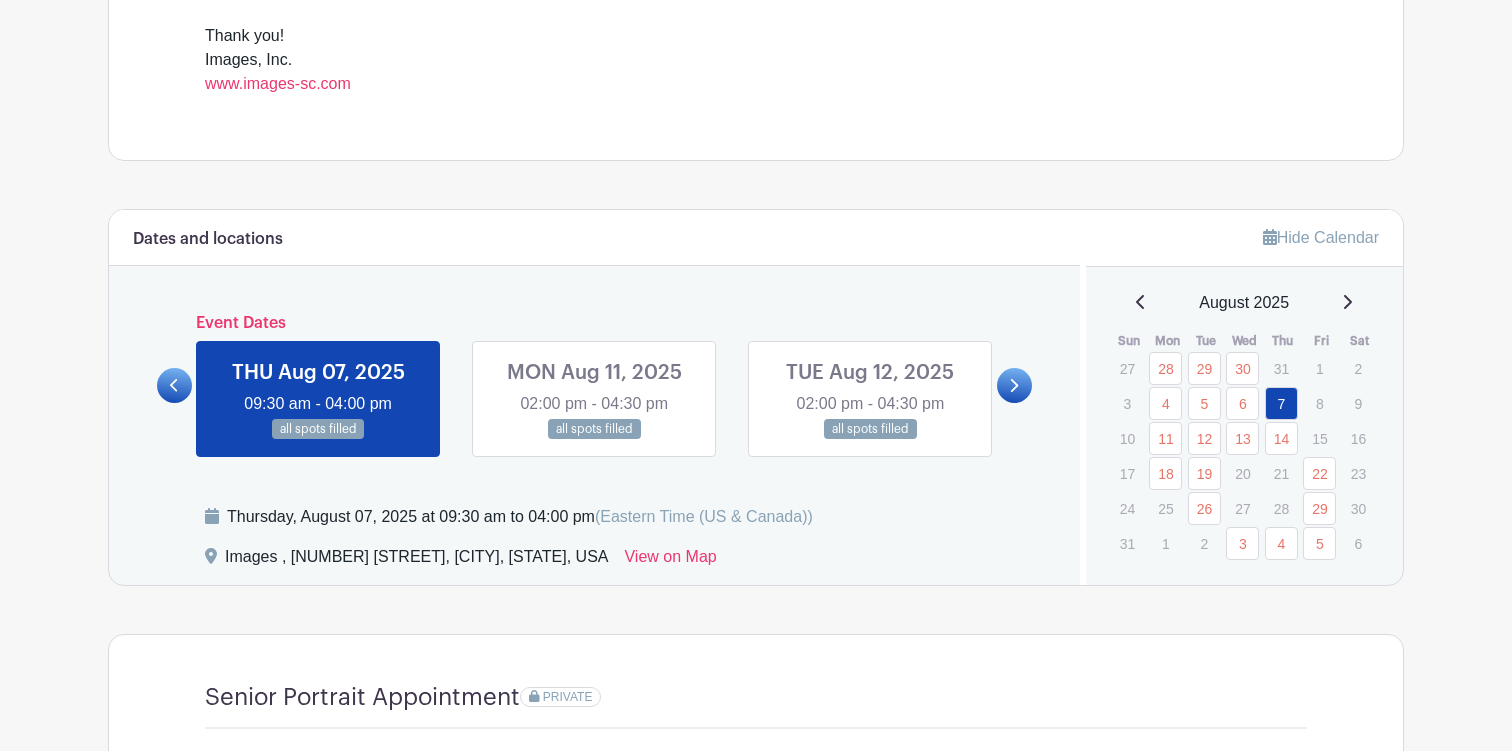 click on "August 2025" at bounding box center (1245, 303) 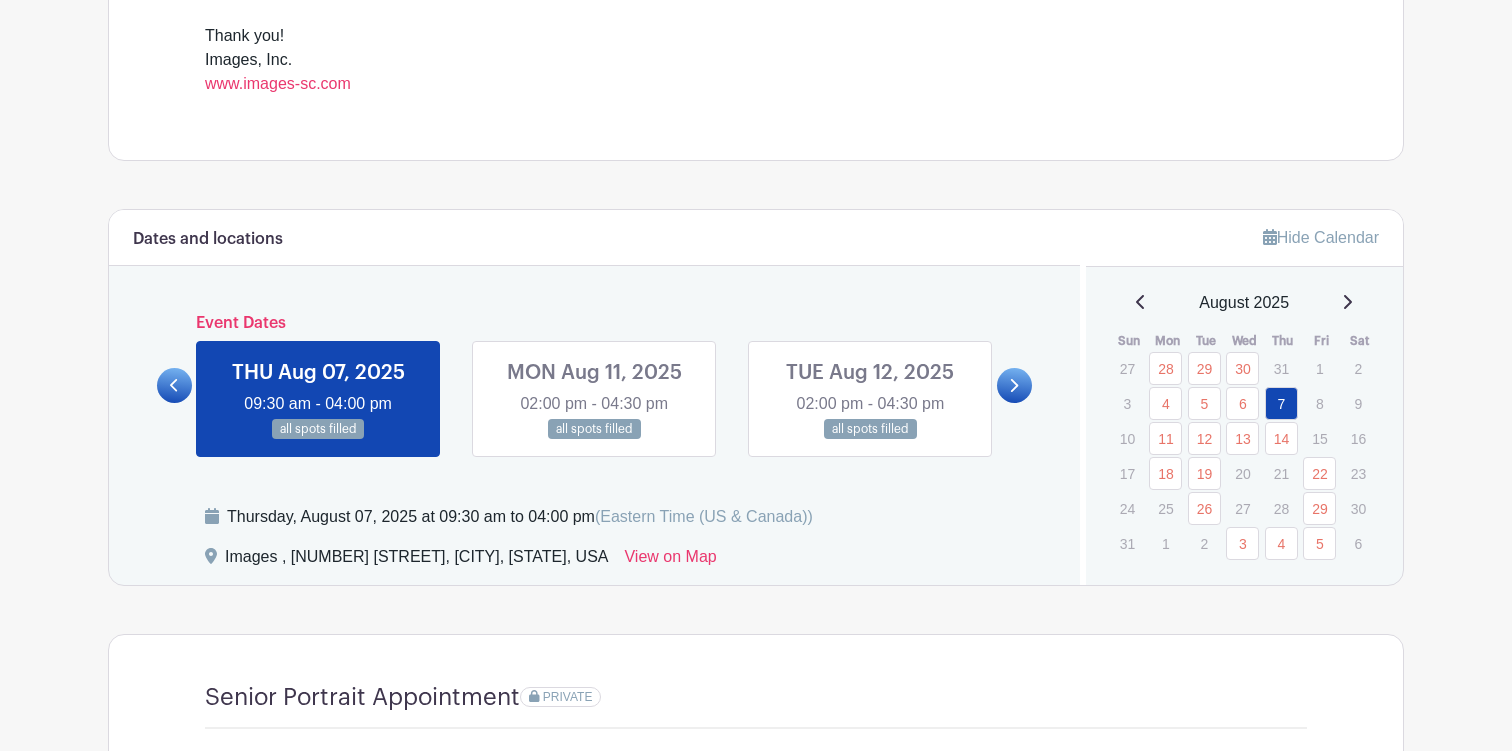 click 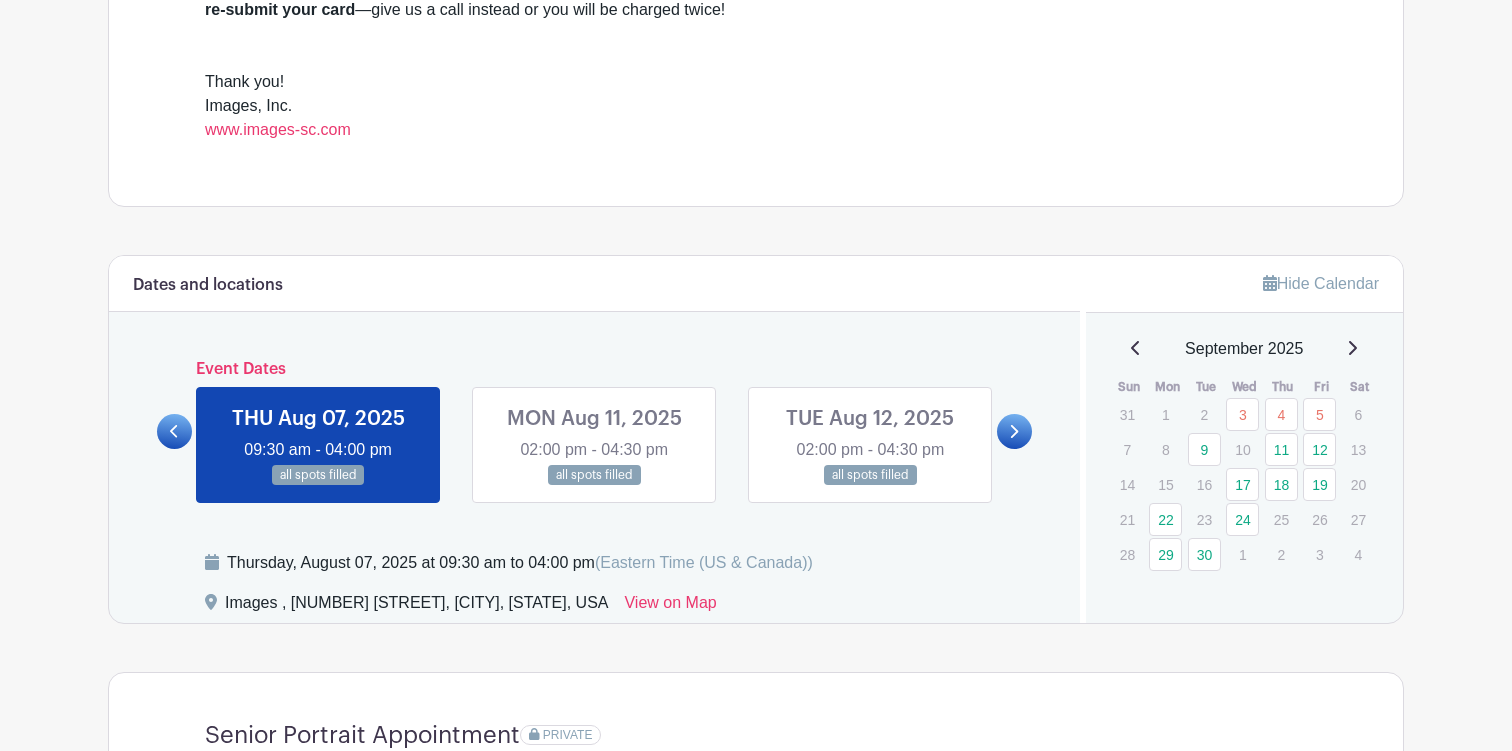 scroll, scrollTop: 802, scrollLeft: 0, axis: vertical 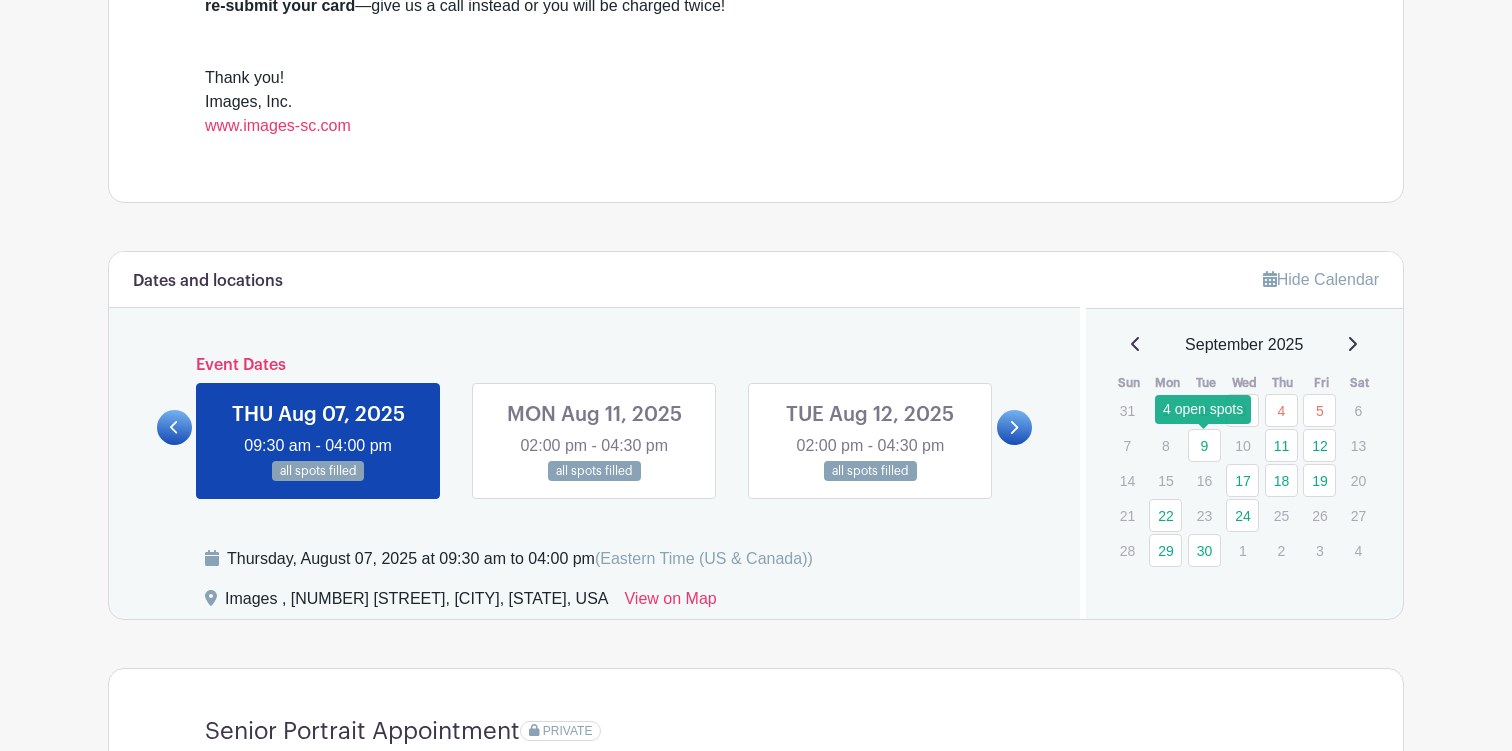 click on "9" at bounding box center [1204, 445] 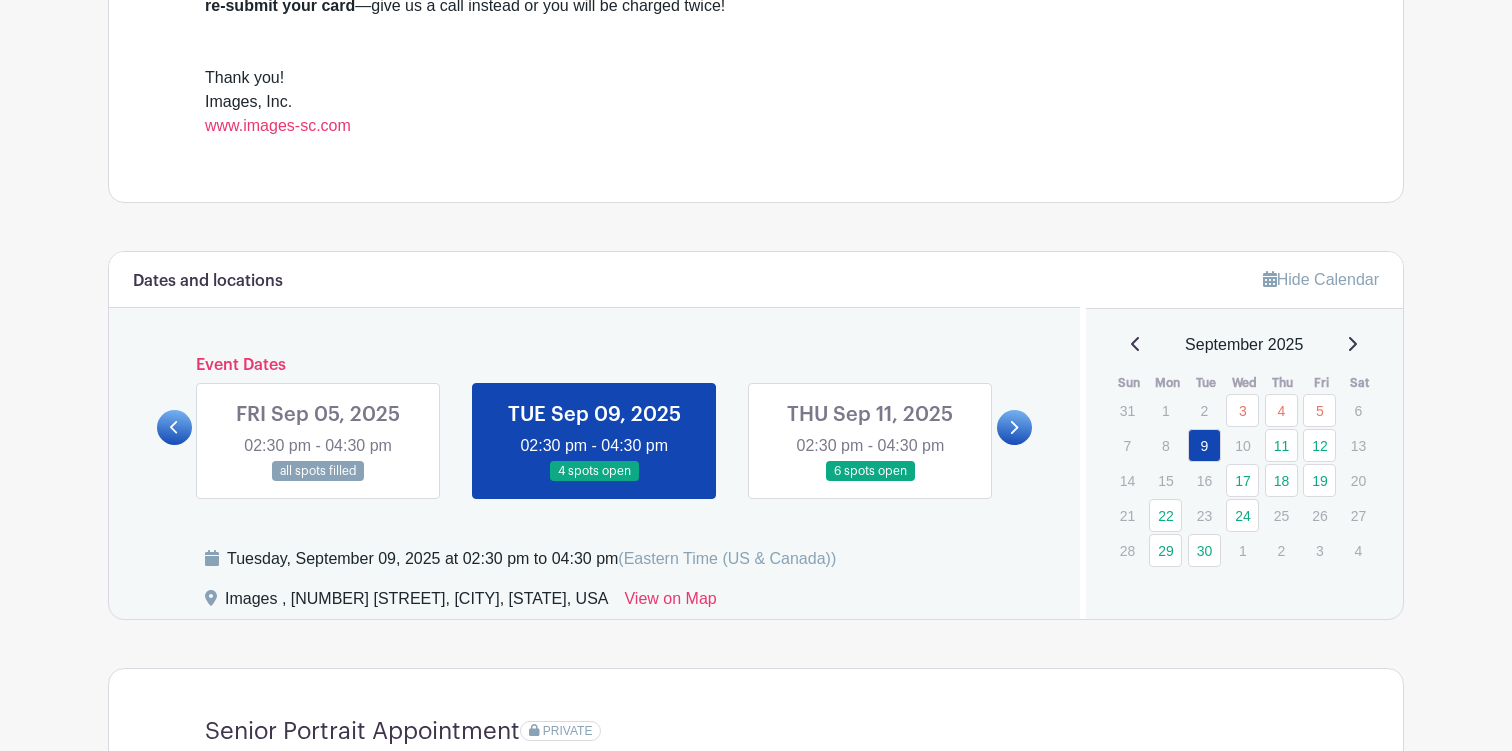 click at bounding box center (594, 482) 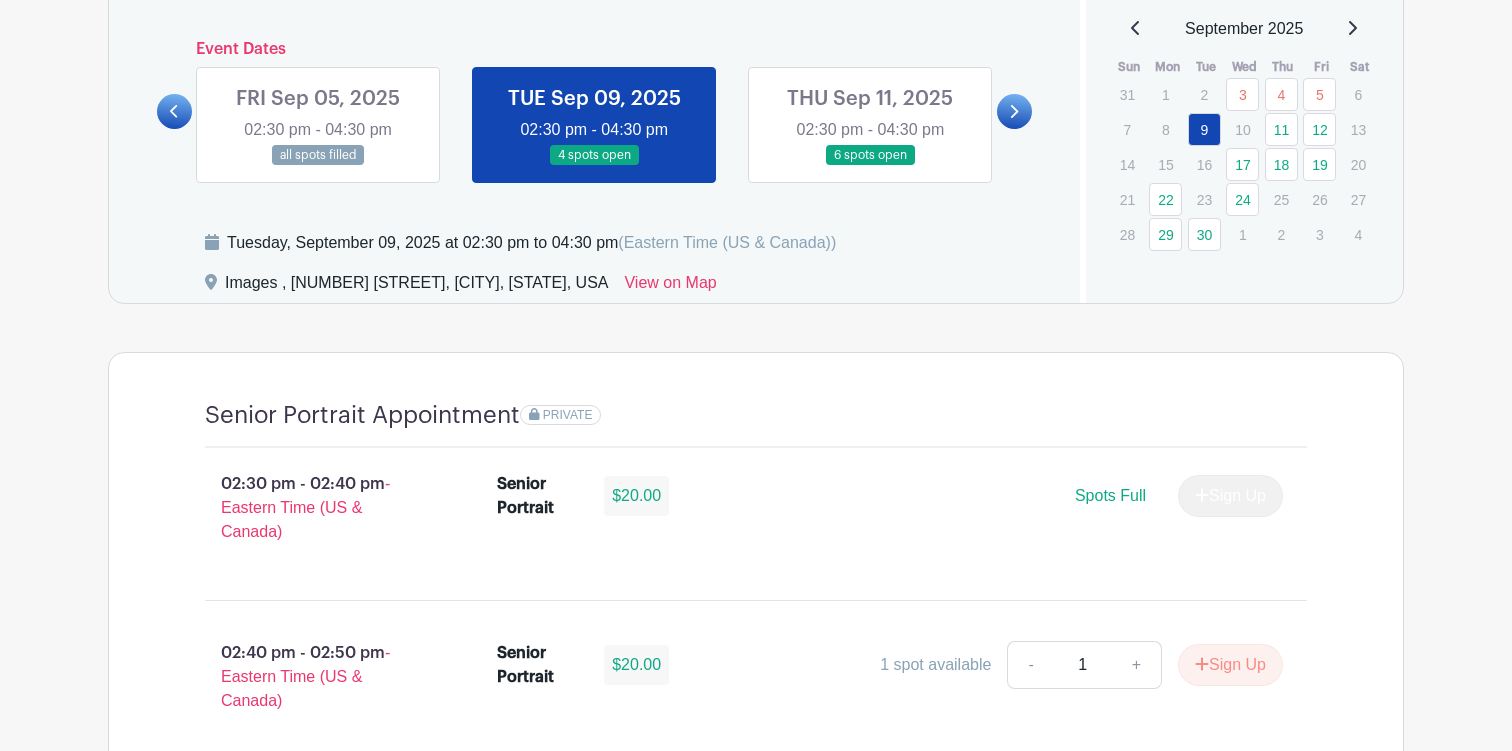 scroll, scrollTop: 1148, scrollLeft: 0, axis: vertical 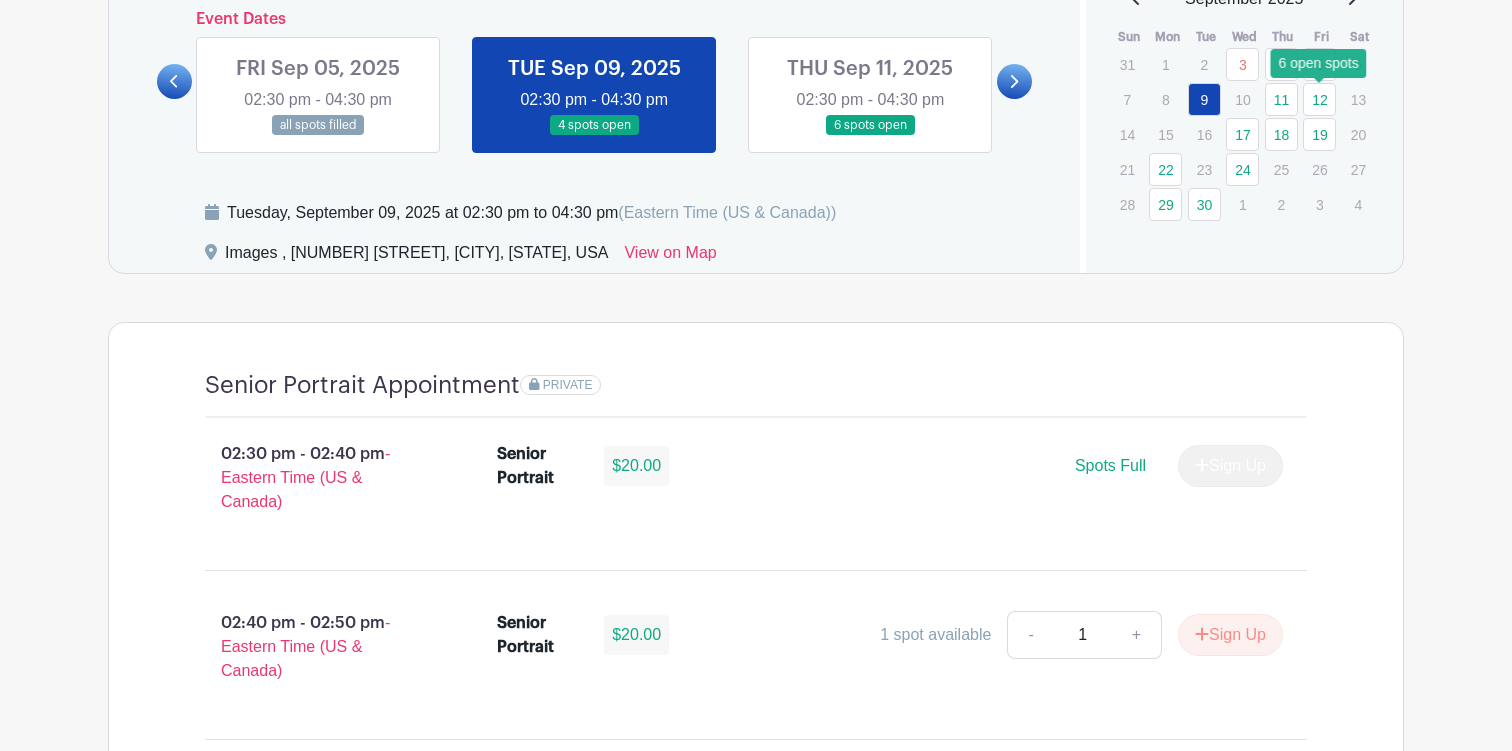click on "12" at bounding box center [1319, 99] 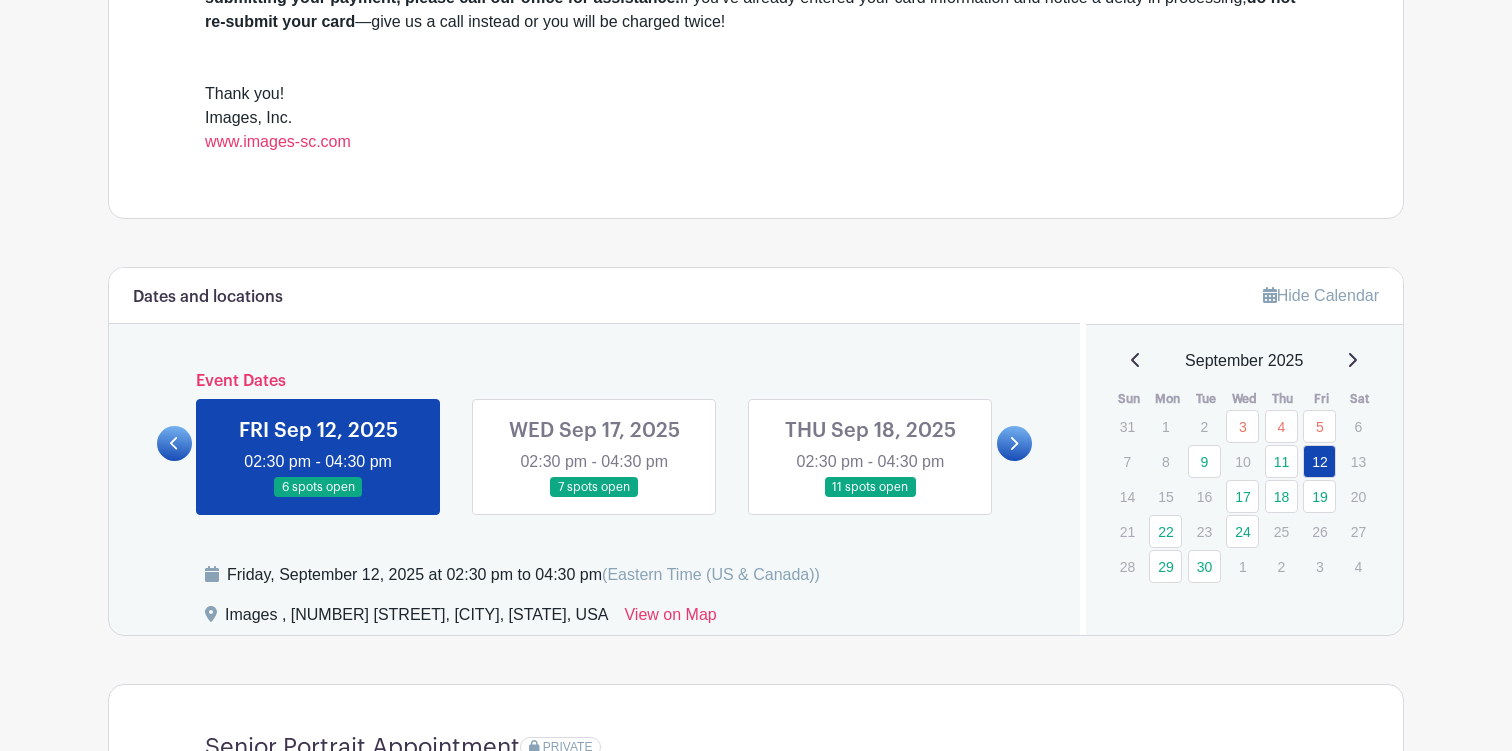 scroll, scrollTop: 795, scrollLeft: 0, axis: vertical 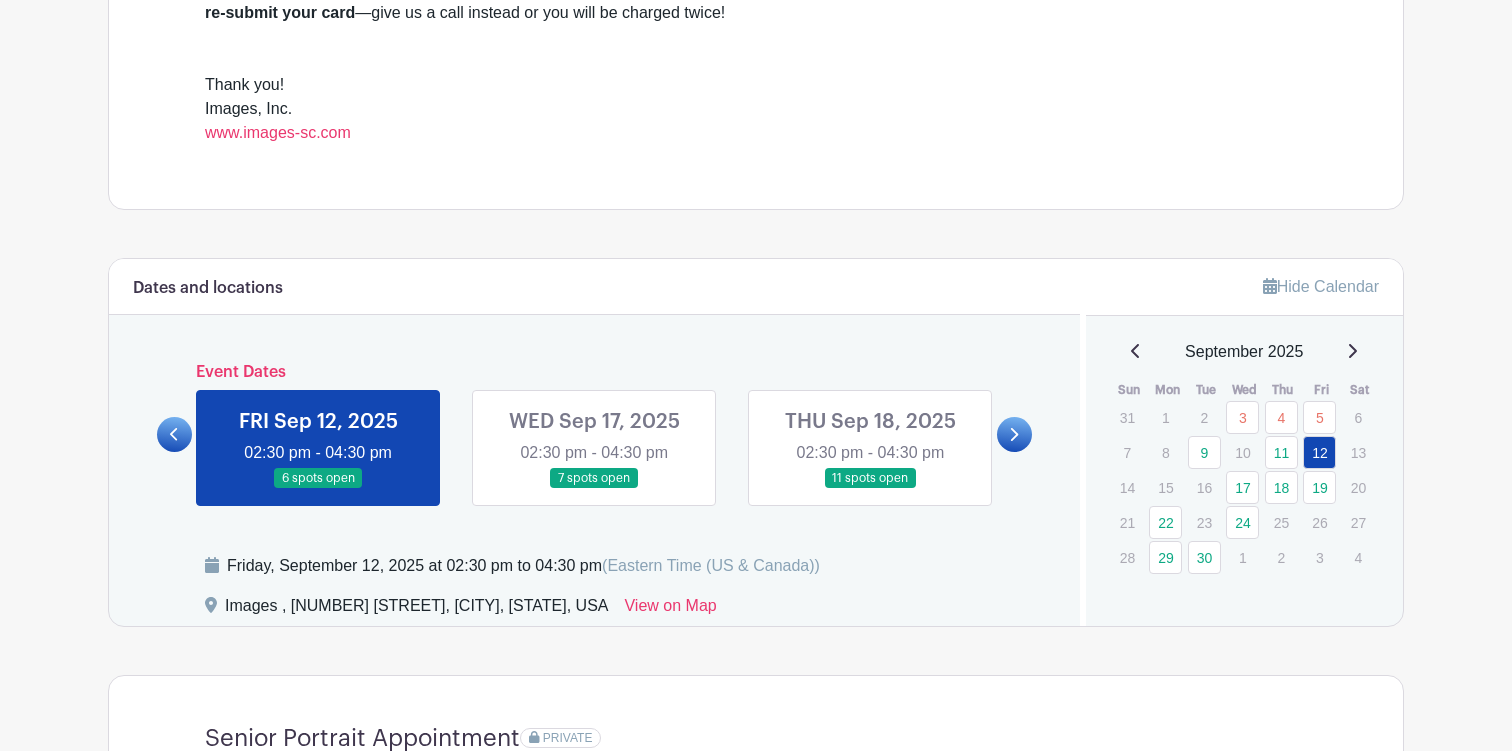 click 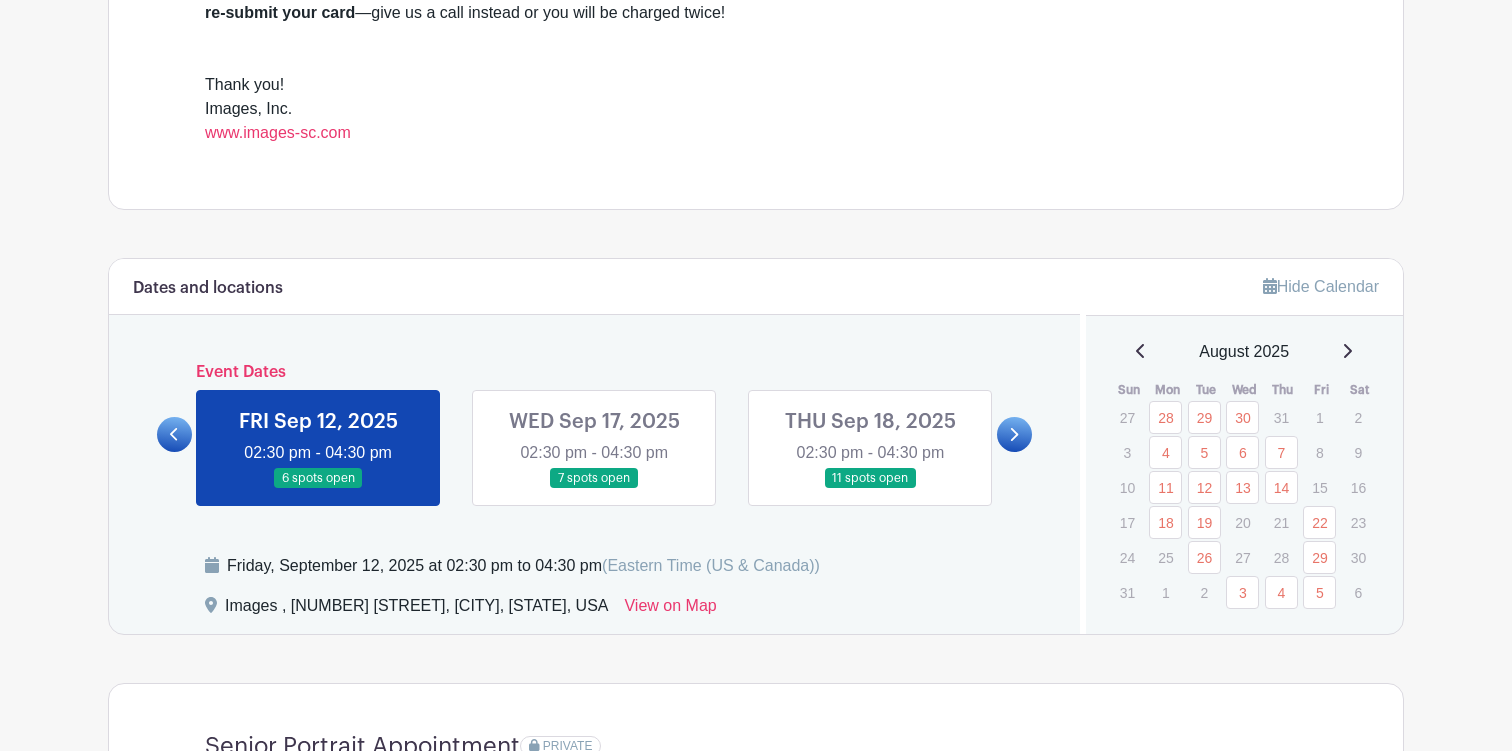 click 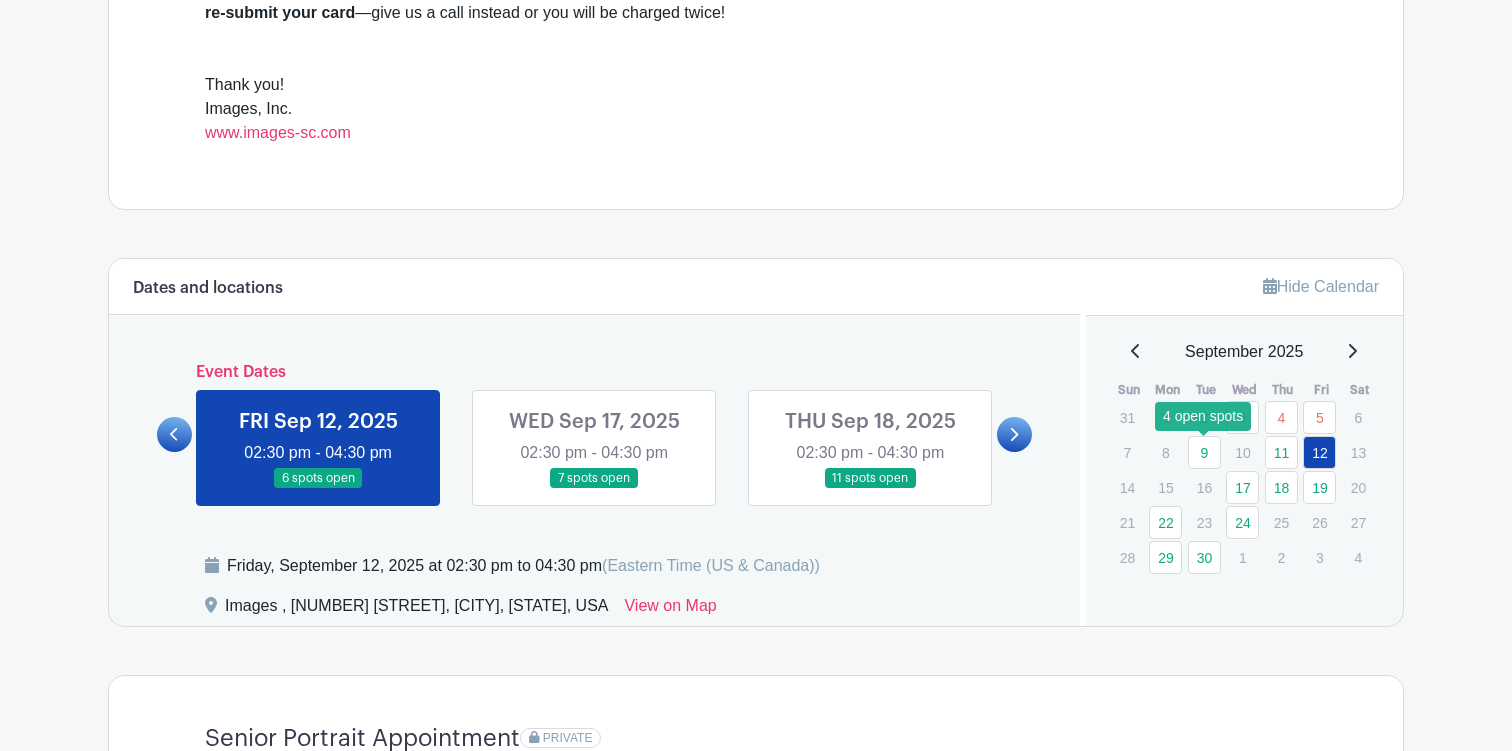 click on "9" at bounding box center (1204, 452) 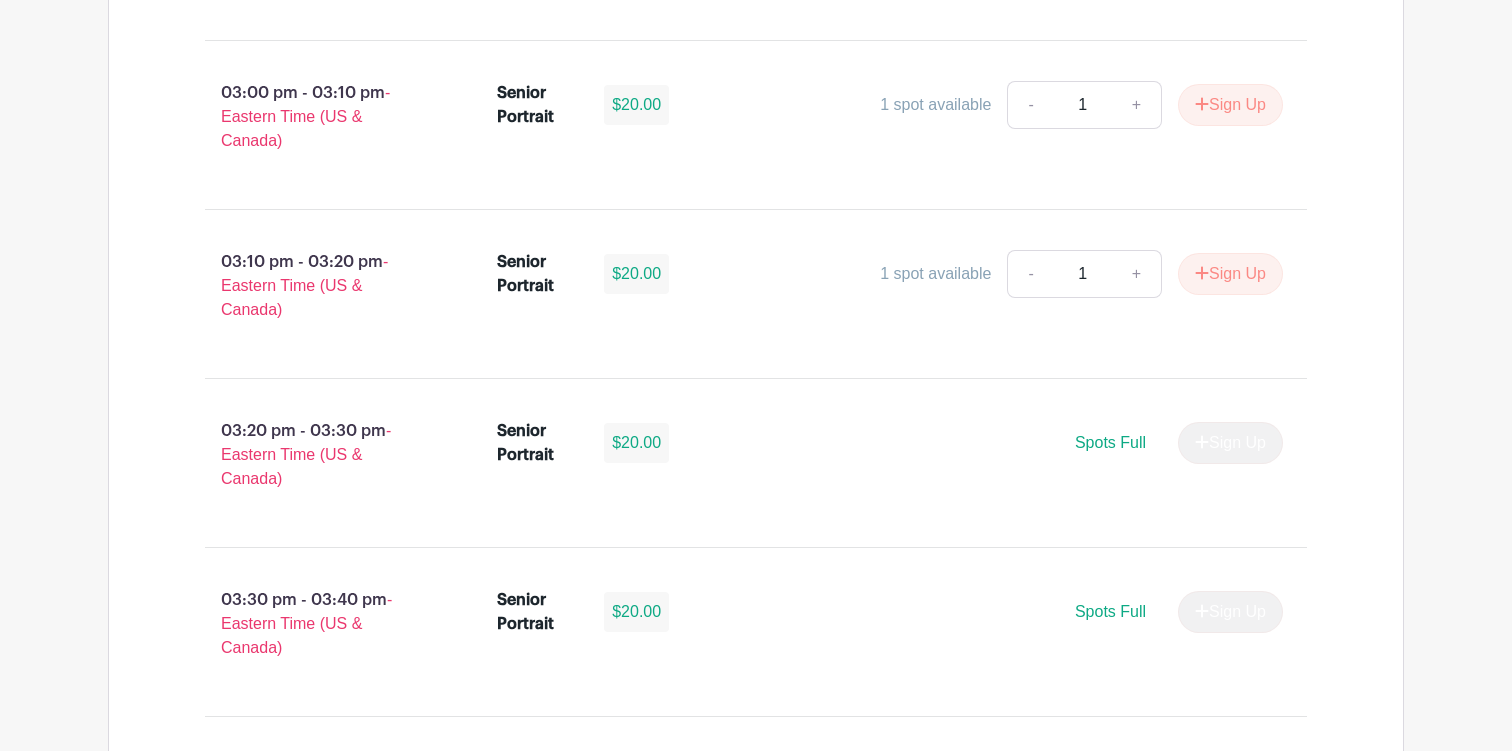 scroll, scrollTop: 2003, scrollLeft: 0, axis: vertical 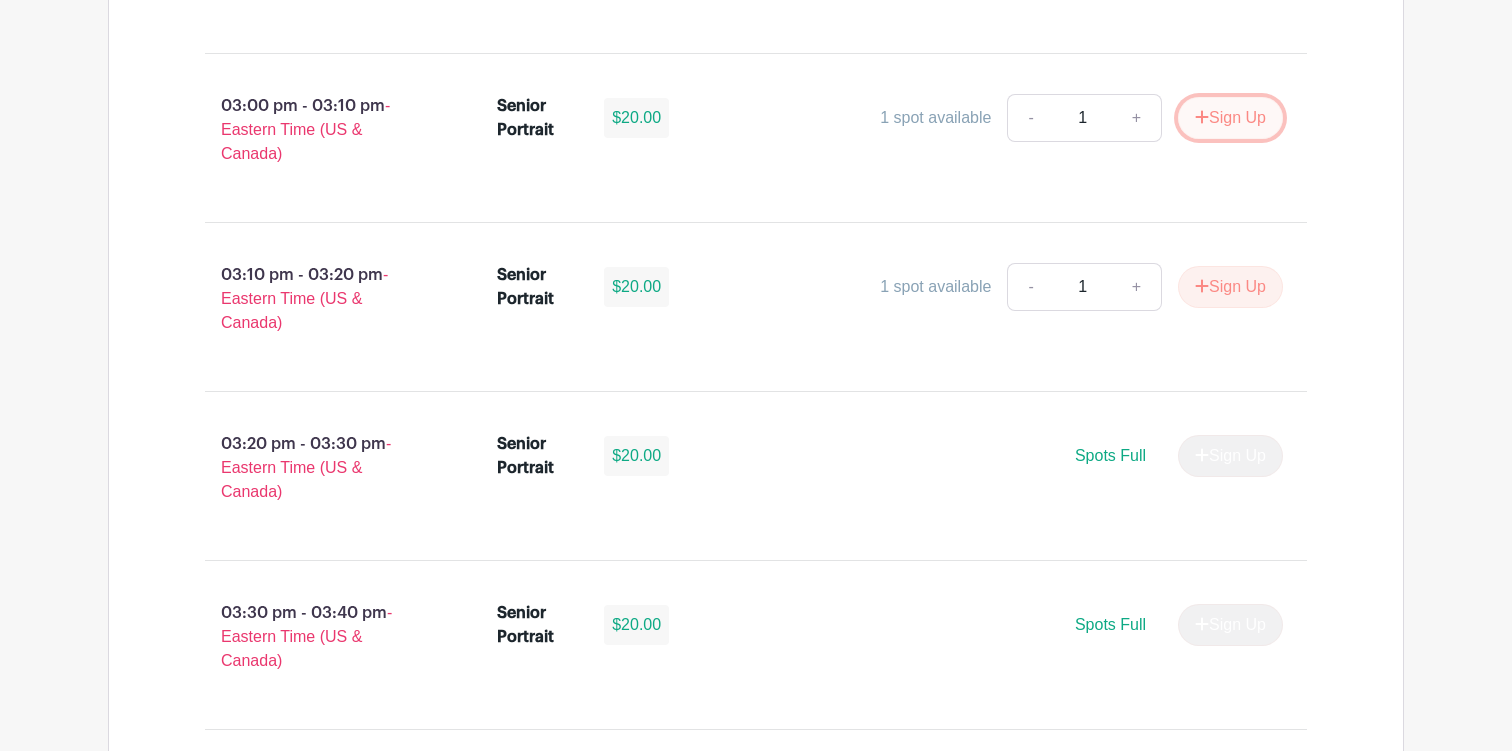 click on "Sign Up" at bounding box center [1230, 118] 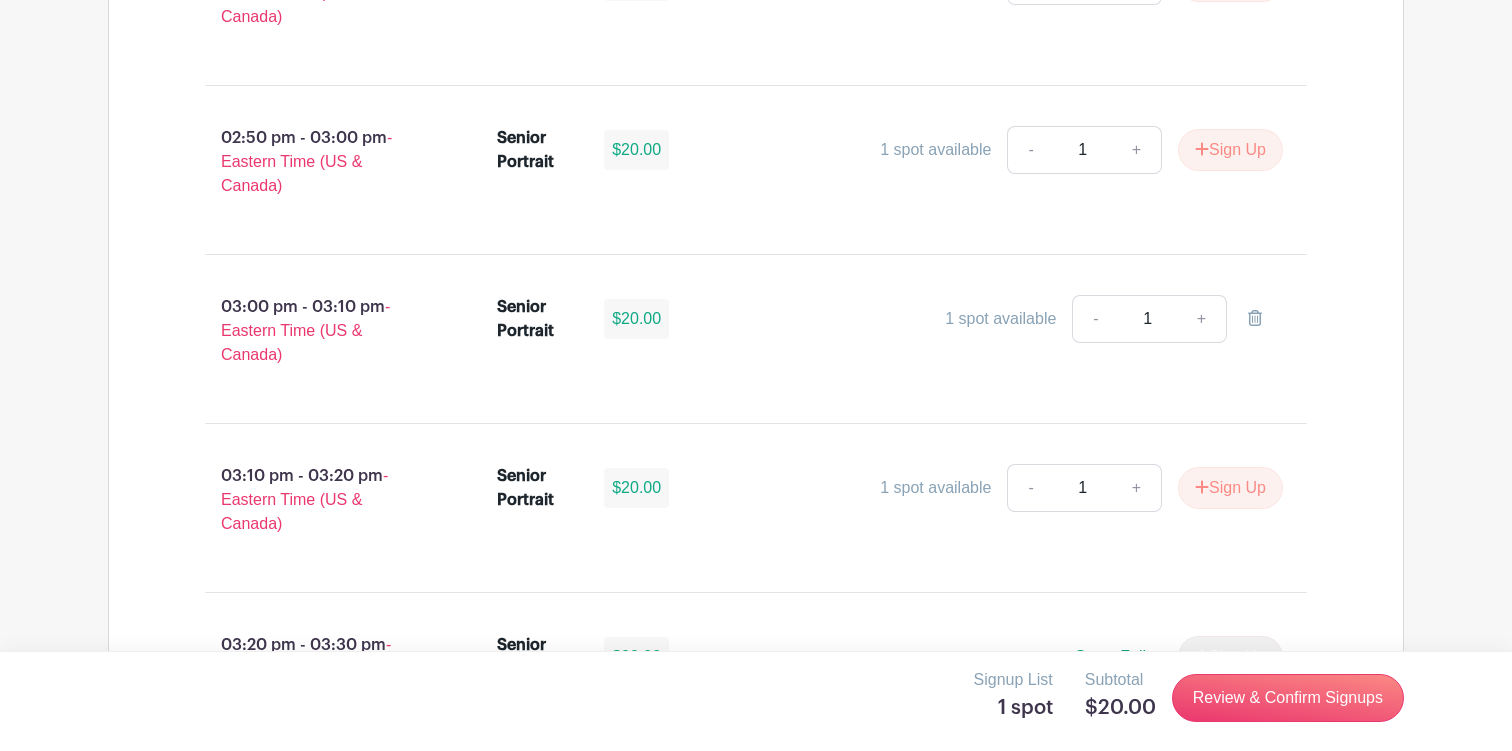 scroll, scrollTop: 1796, scrollLeft: 0, axis: vertical 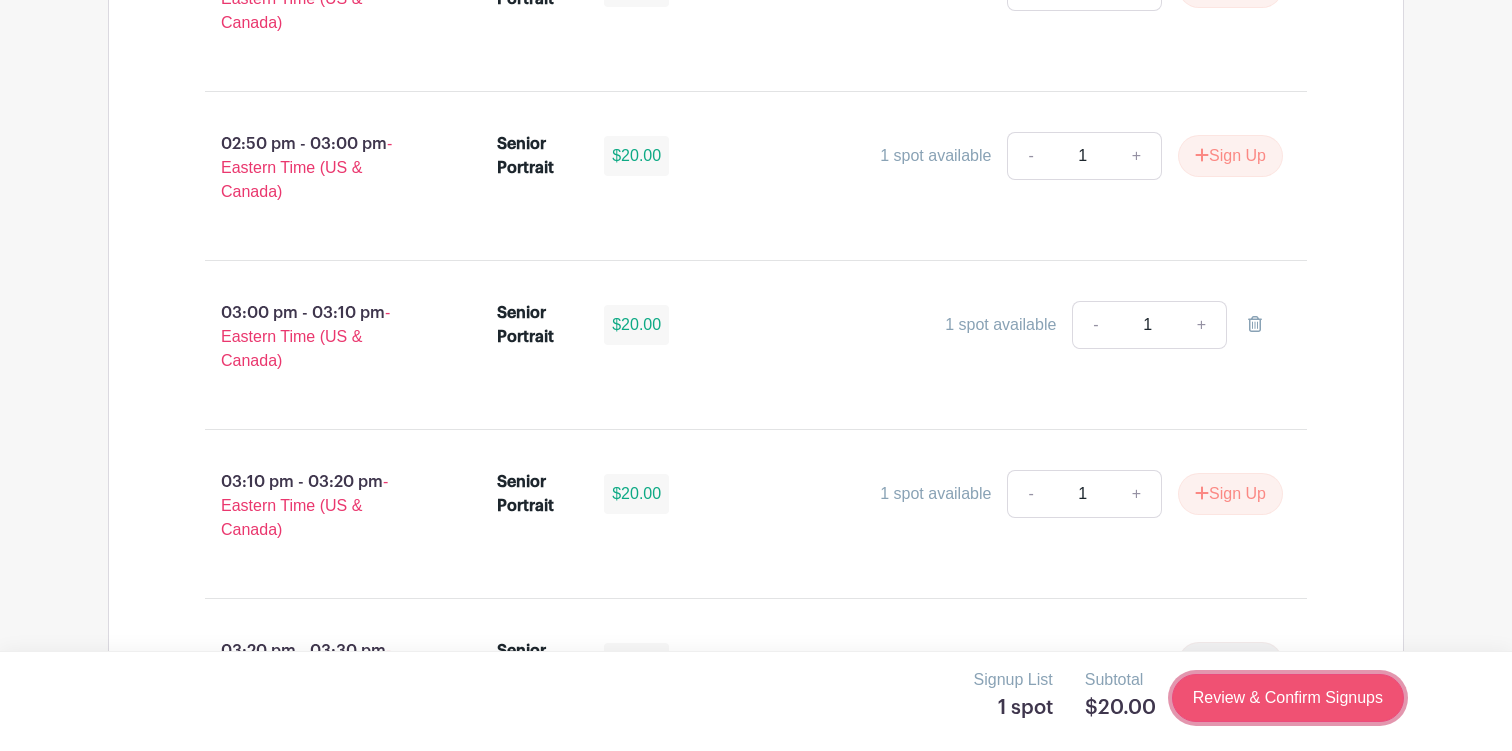 click on "Review & Confirm Signups" at bounding box center (1288, 698) 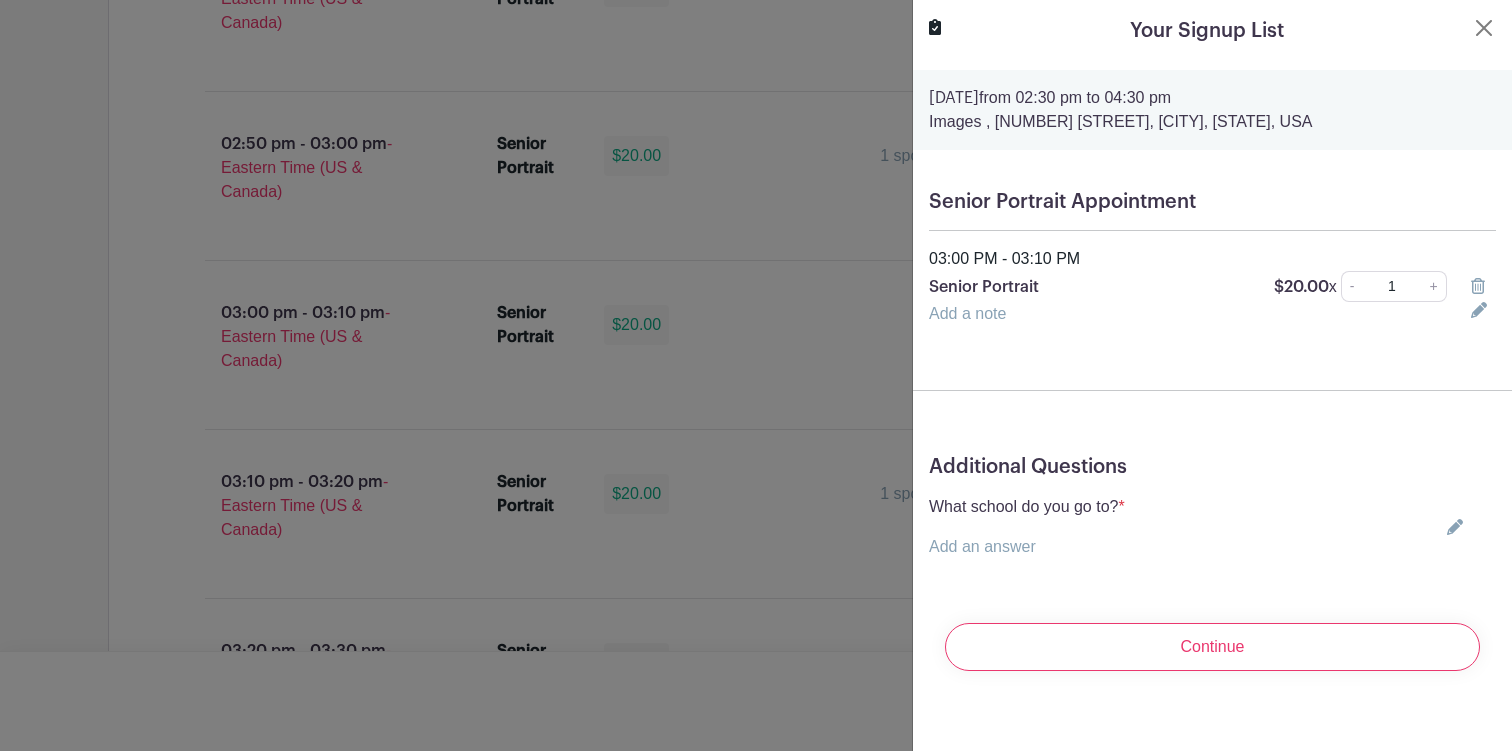 click on "Add an answer" at bounding box center [982, 546] 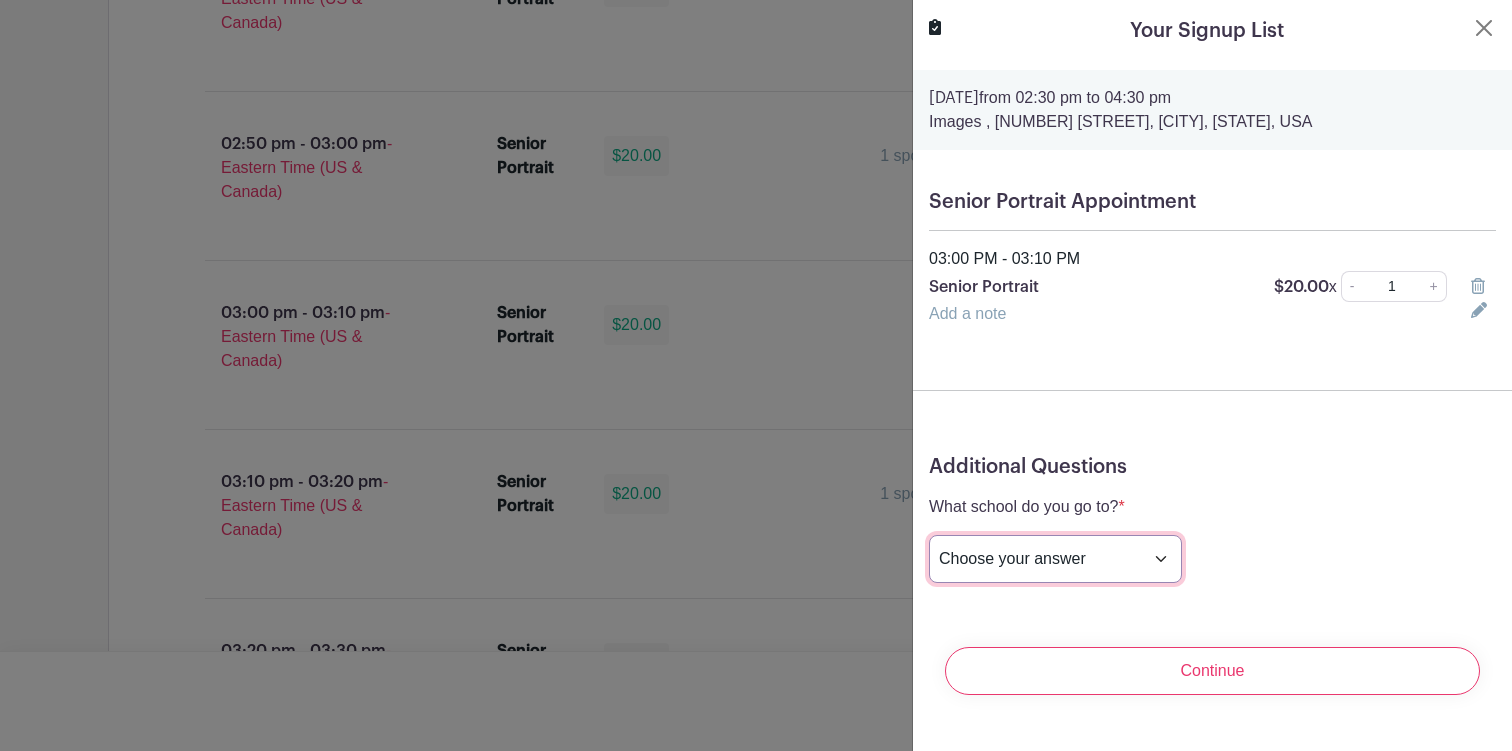 click on "Choose your answer
Boiling Springs High
Broome High
Byrnes High
Chesnee High
Clinton High
Crescent High
Eastside High
Greer Middle College
Greenville High
Greenville Tech Charter High
Greenwood High
Hammond High
Hillcrest High
John De La Howe
Mauldin High
Ninety Six High
Palmetto High
Riverside High
Spartanburg Day School
Travelers Rest High
Wren High
Other" at bounding box center [1055, 559] 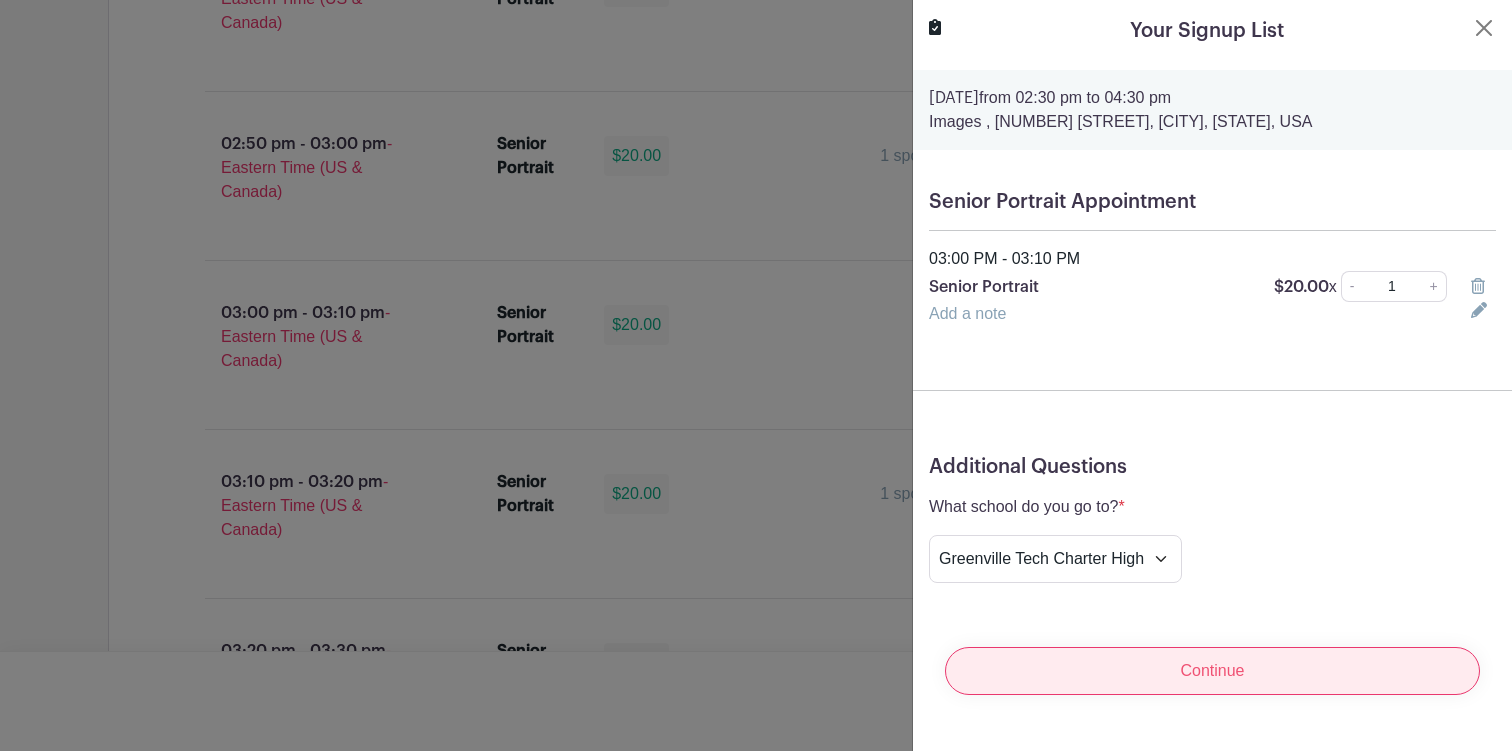 click on "Continue" at bounding box center (1212, 671) 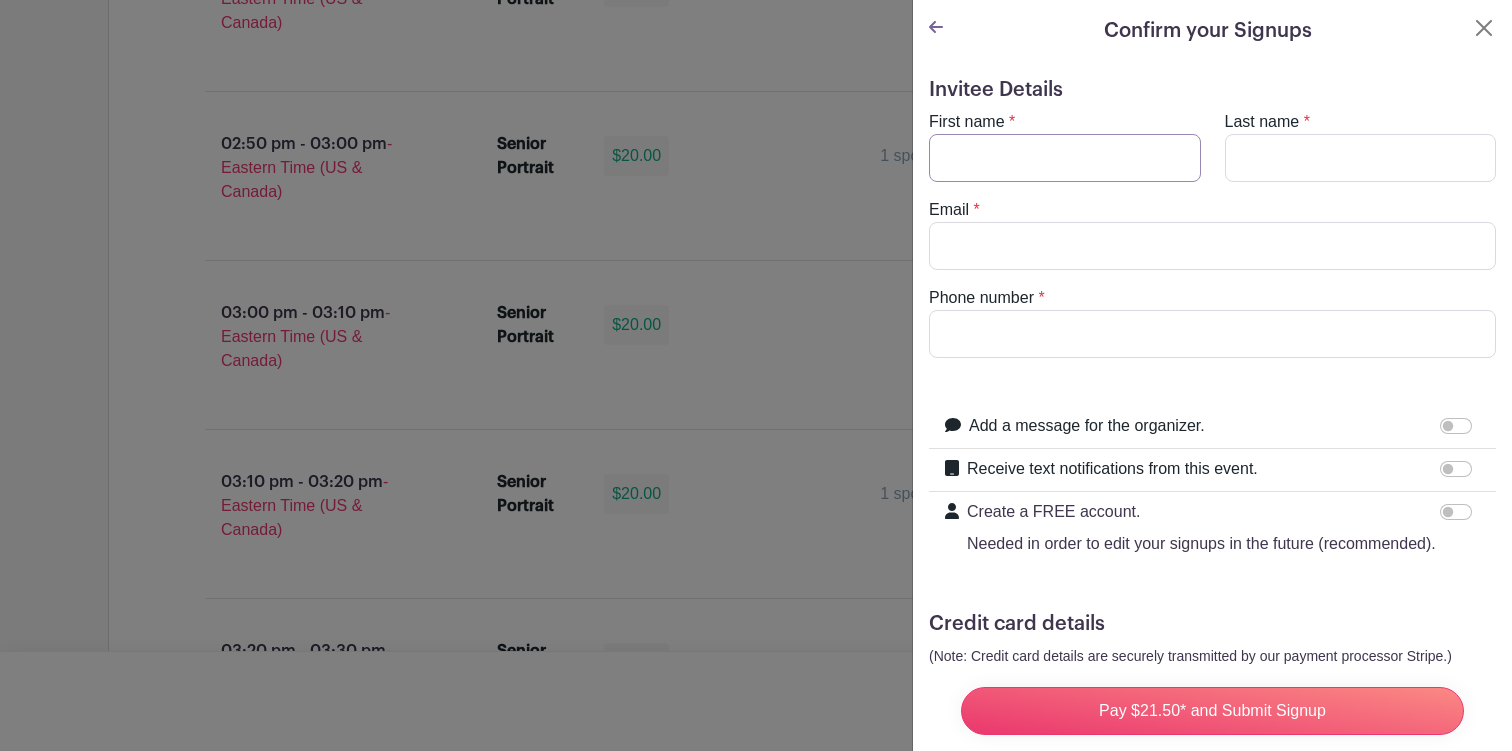 click on "First name" at bounding box center [1065, 158] 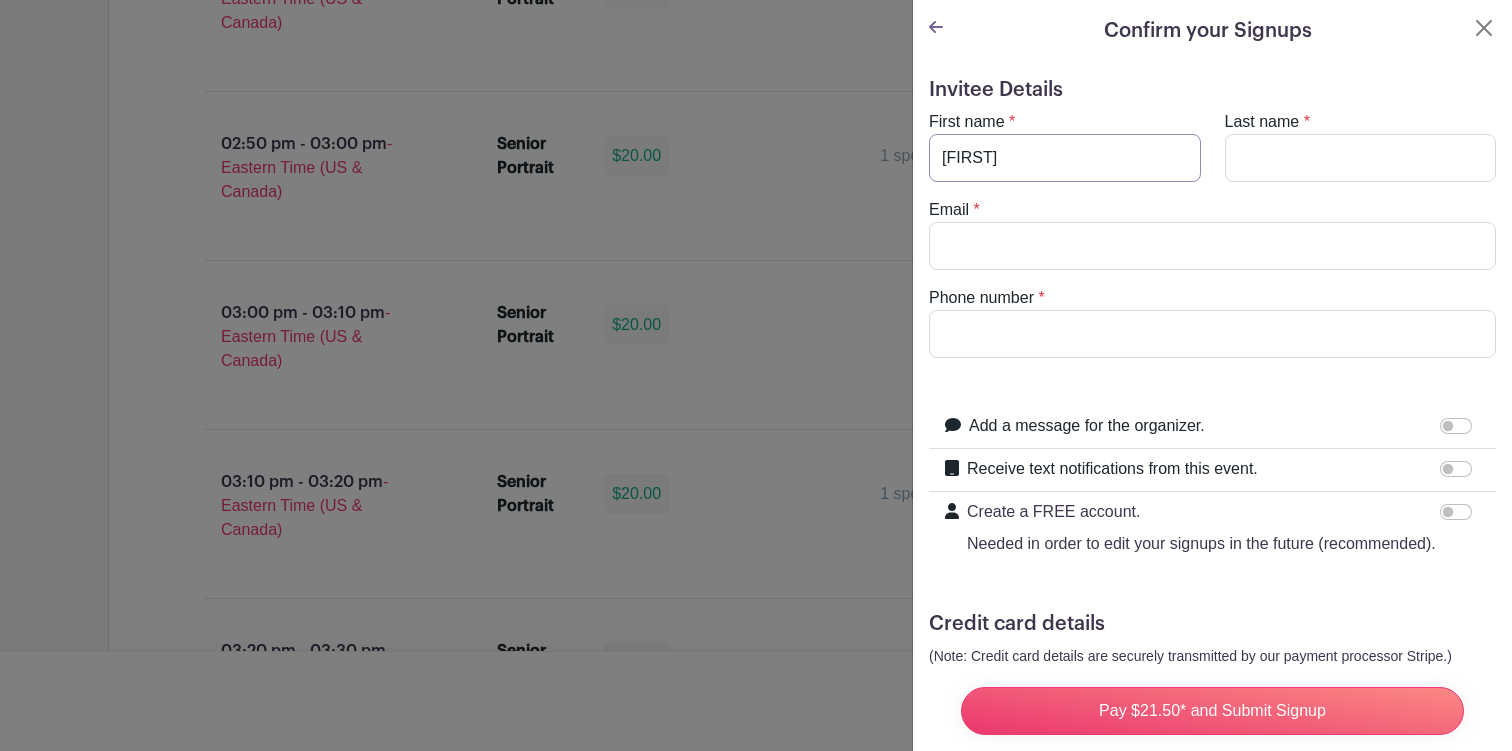 type on "[LAST]" 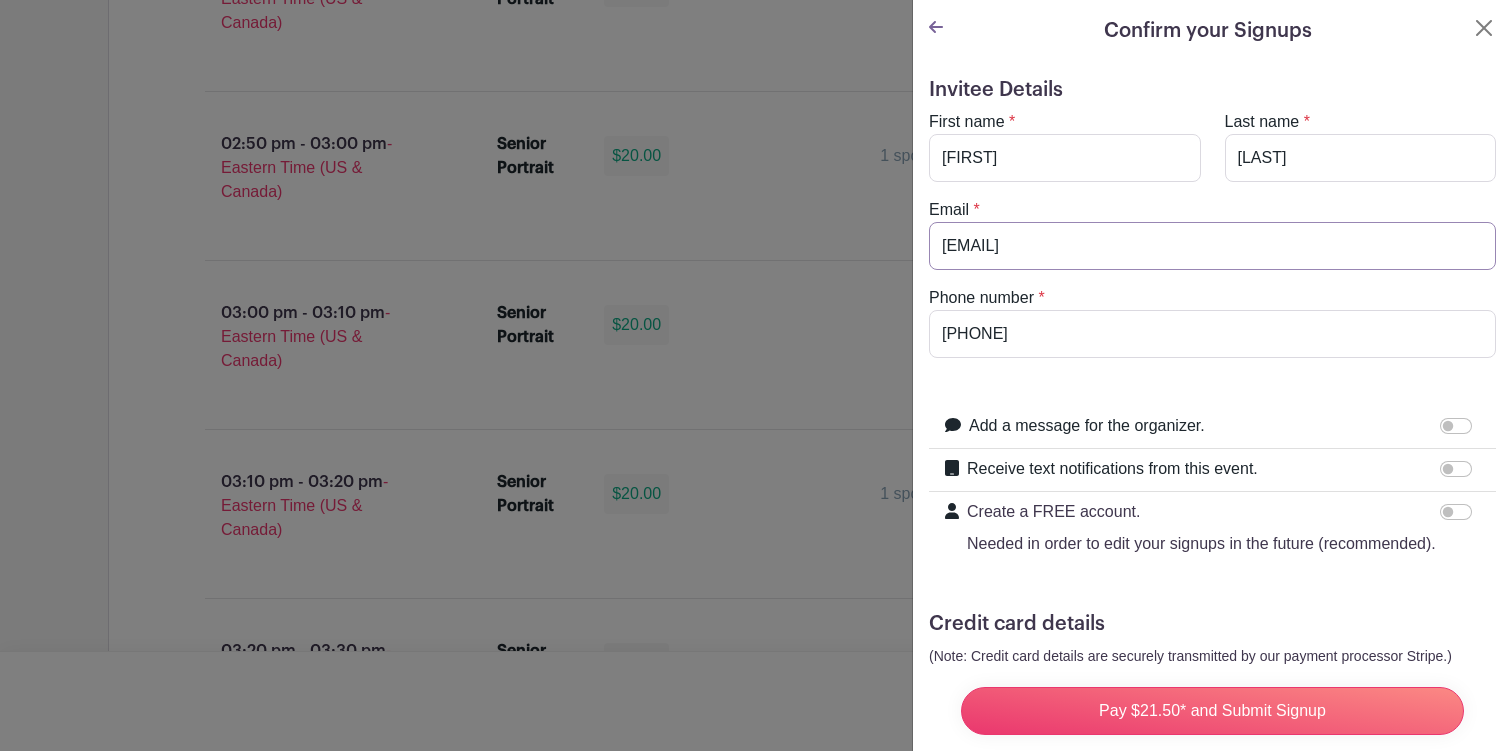 click on "[EMAIL]" at bounding box center [1212, 246] 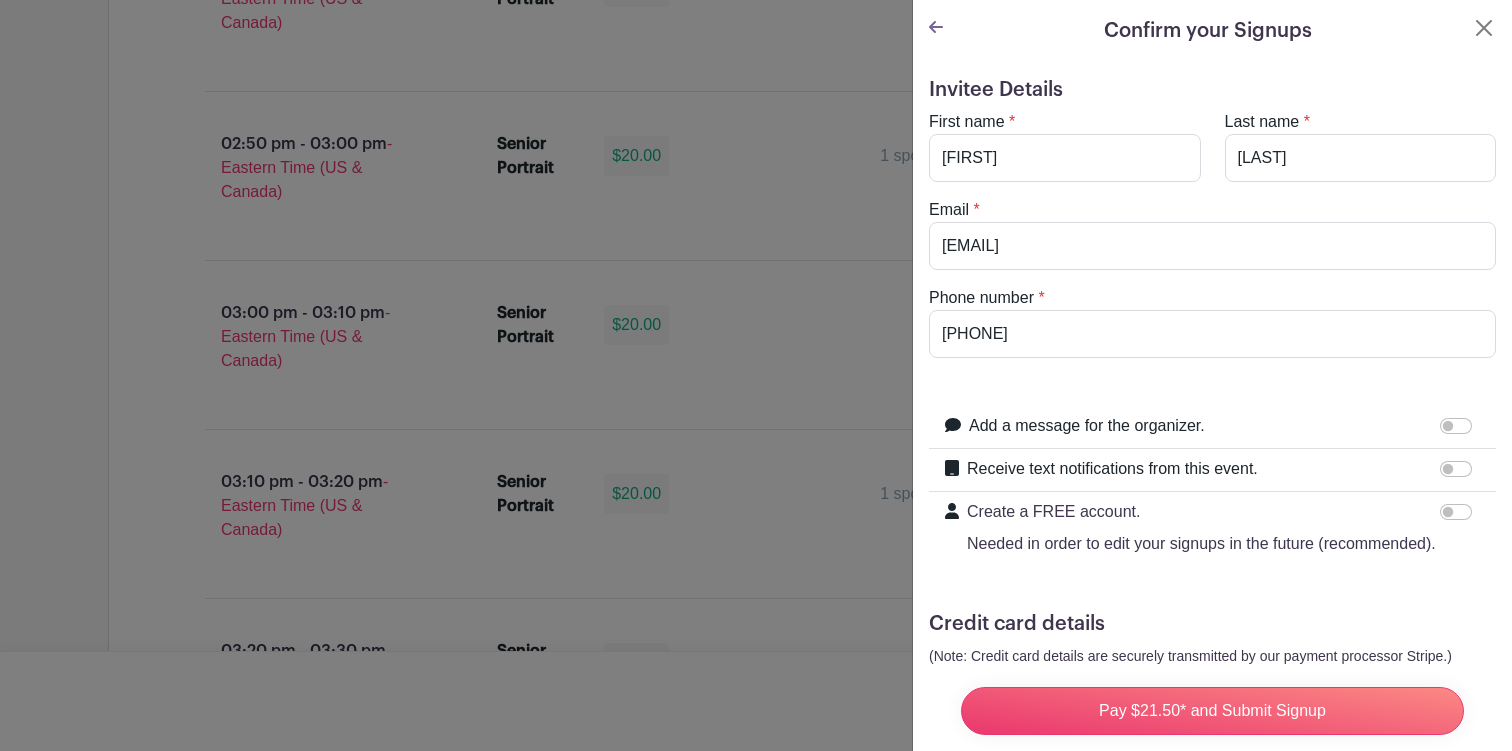 click on "First name   *
[FIRST]
Last name   *
[LAST]
Email   *
[EMAIL]
Phone number   *
[PHONE]" at bounding box center [1212, 234] 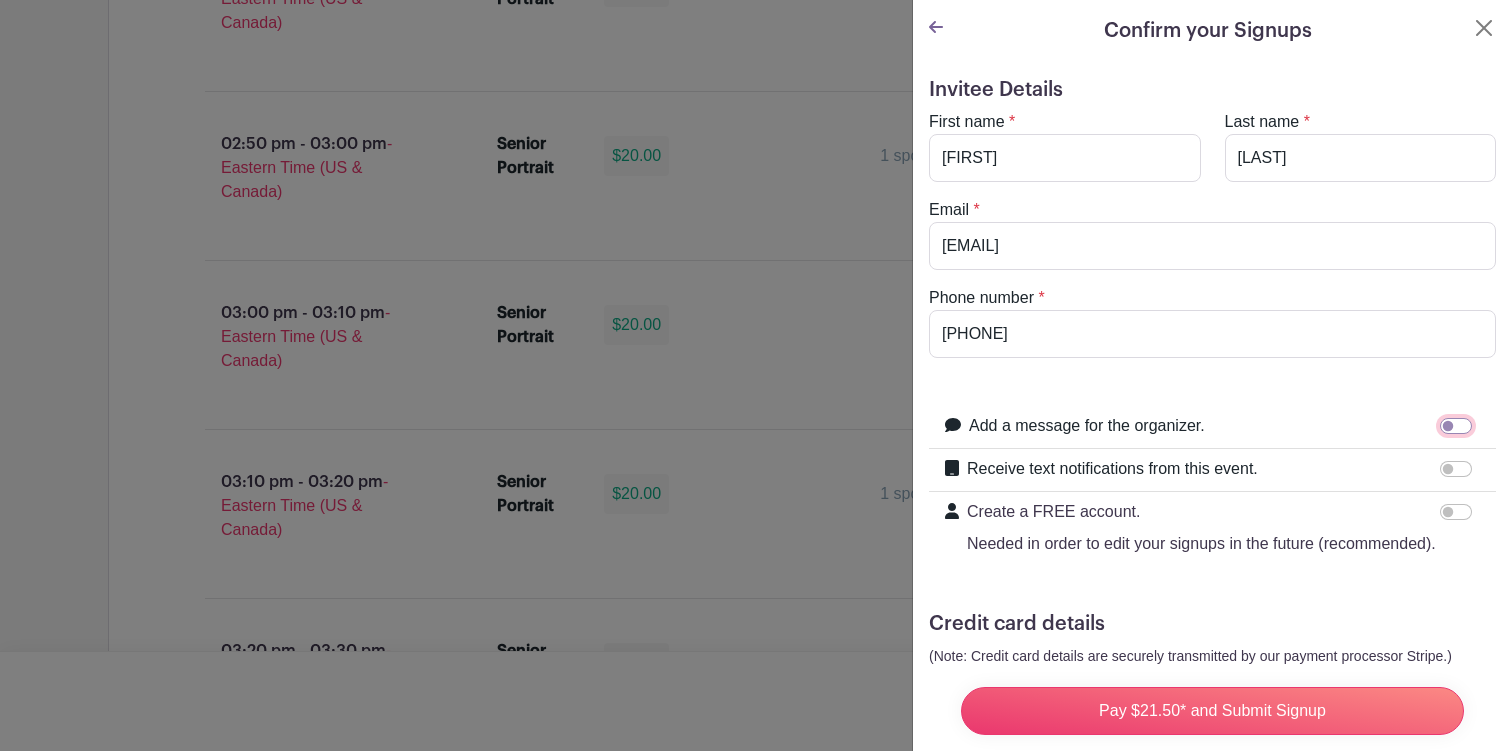 click on "Add a message for the organizer." at bounding box center (1456, 426) 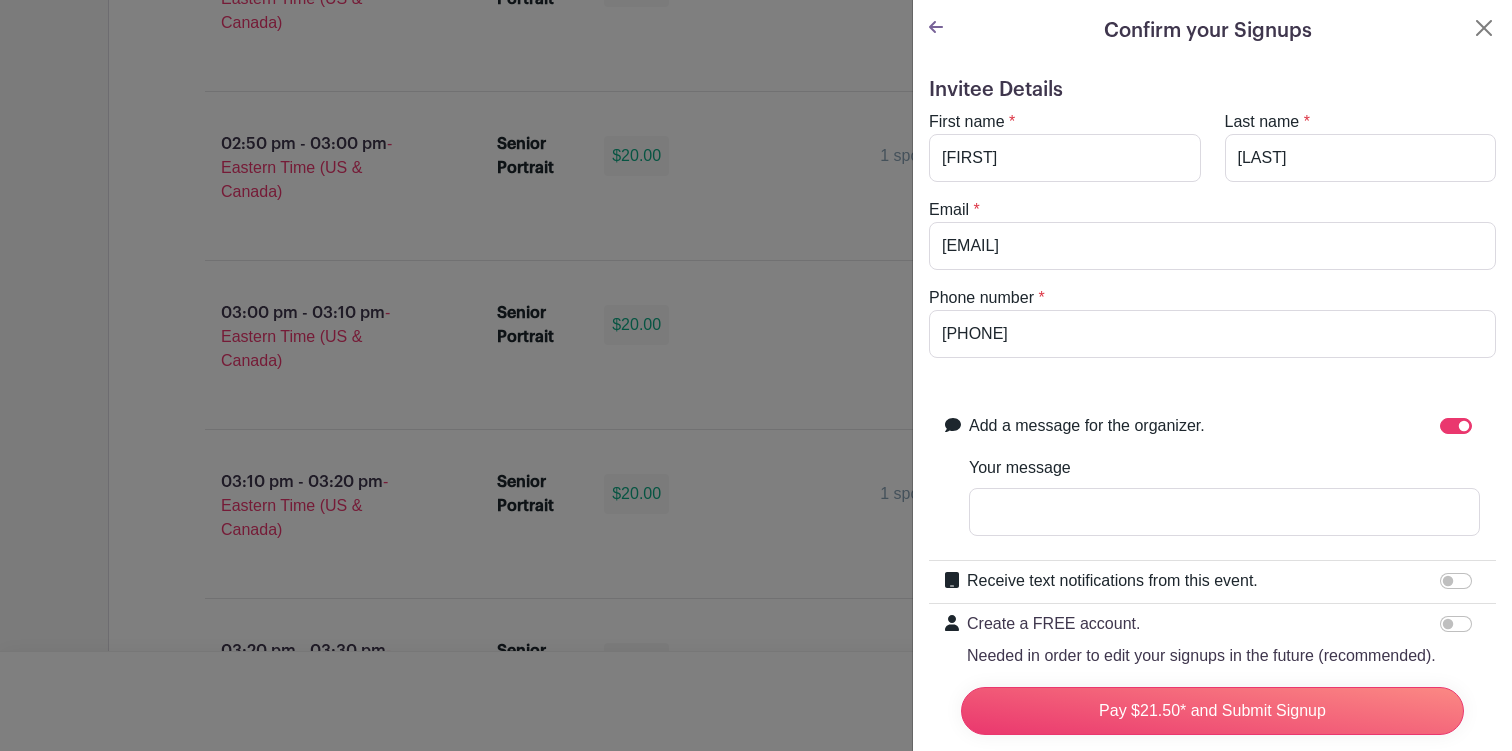 click on "Add a message for the organizer.
Your message" at bounding box center (1224, 483) 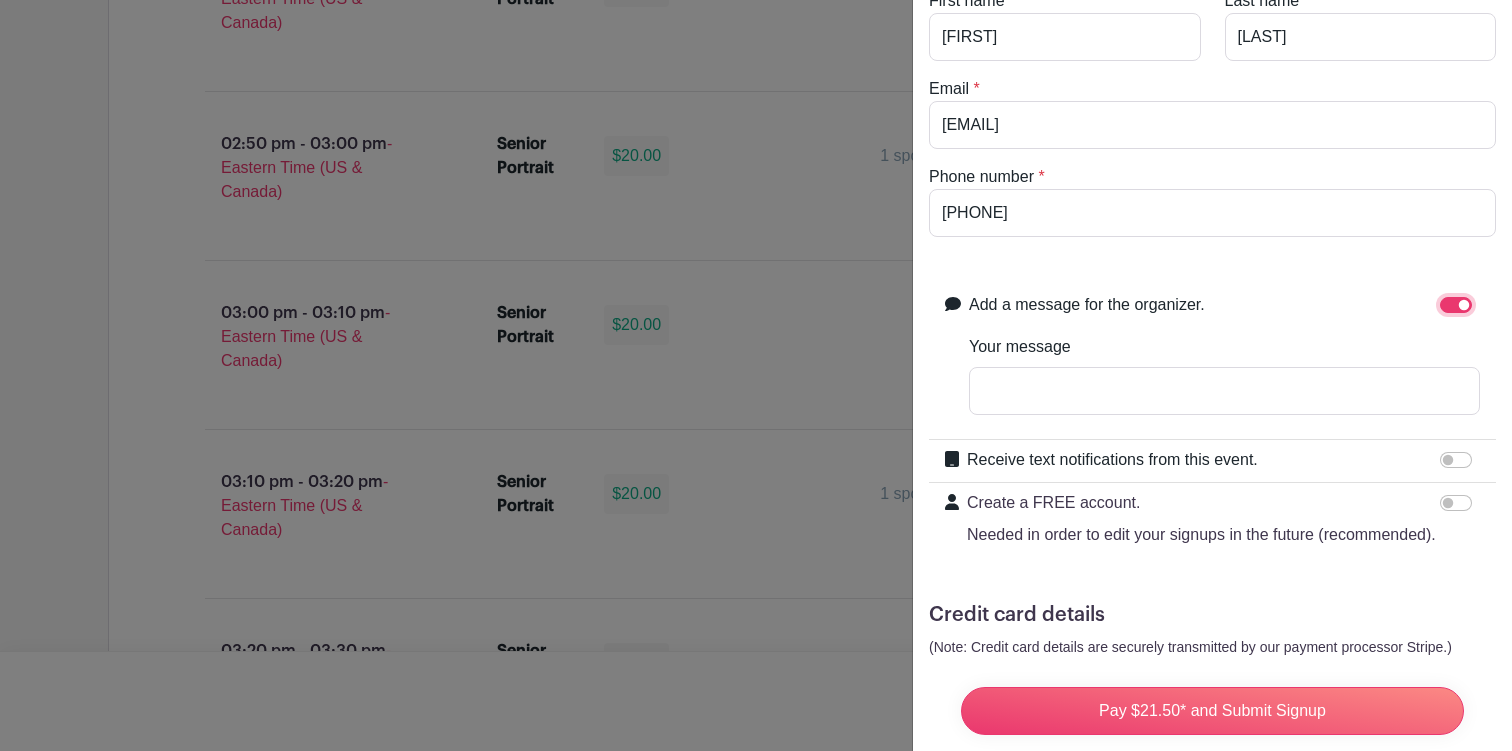 click on "Add a message for the organizer." at bounding box center [1456, 305] 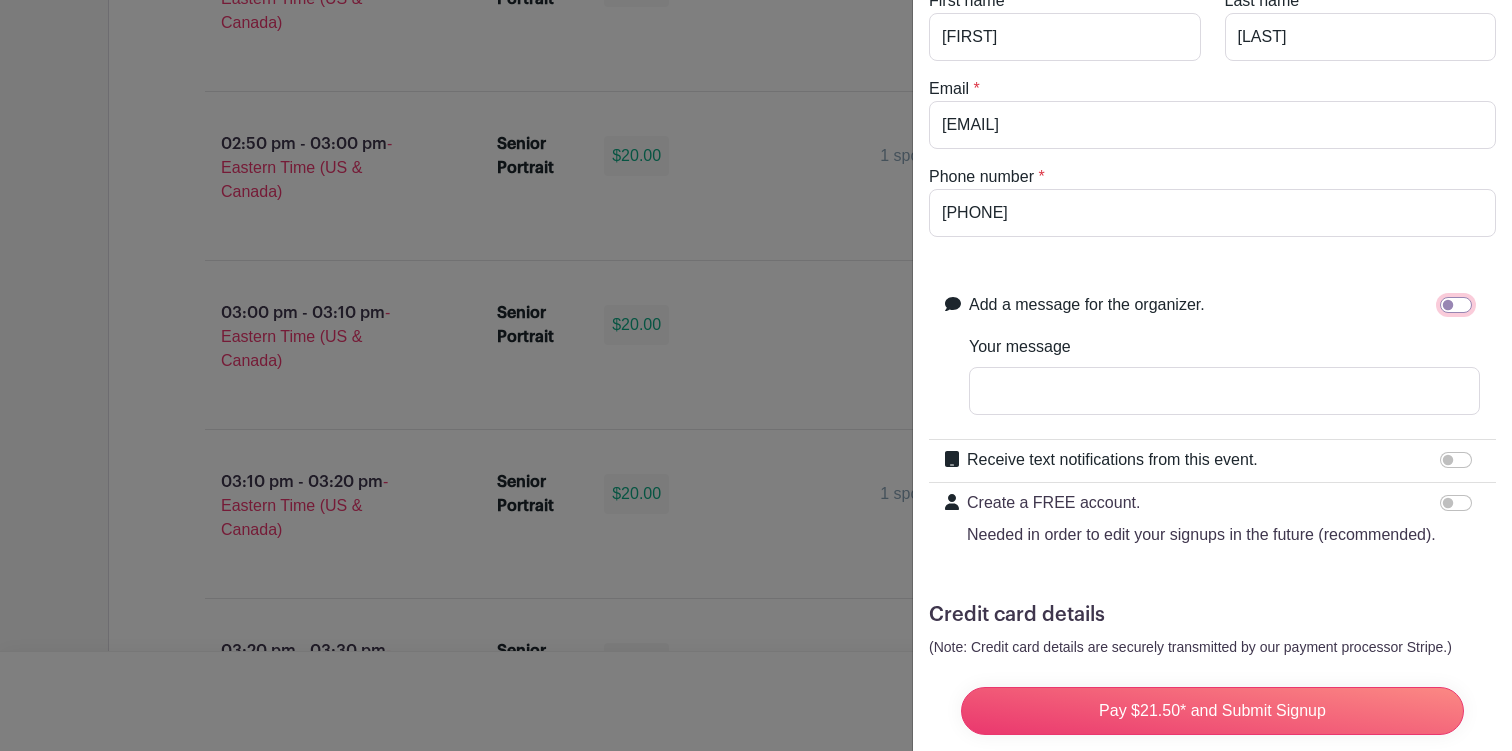scroll, scrollTop: 104, scrollLeft: 0, axis: vertical 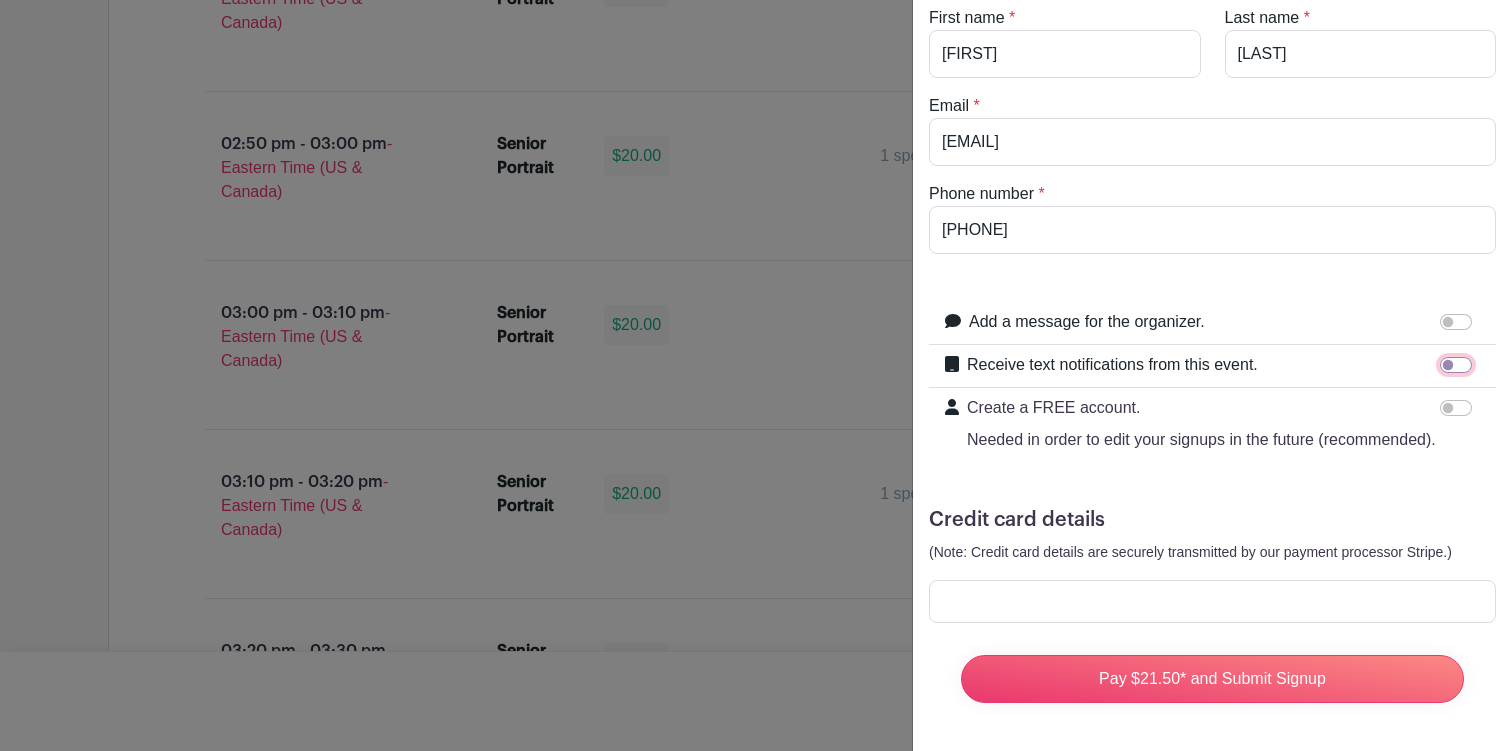 click on "Receive text notifications from this event." at bounding box center [1456, 365] 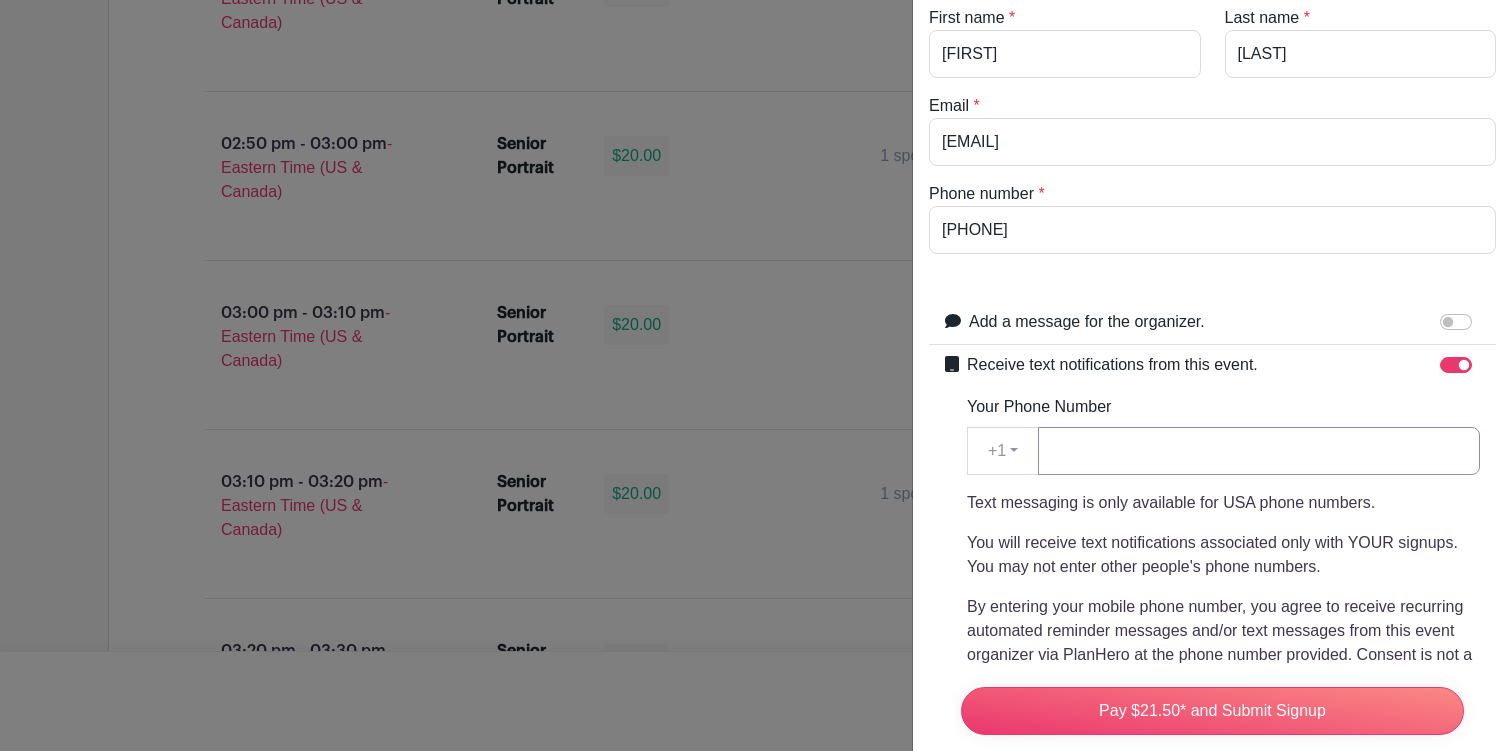 click on "Your Phone Number" at bounding box center (1259, 451) 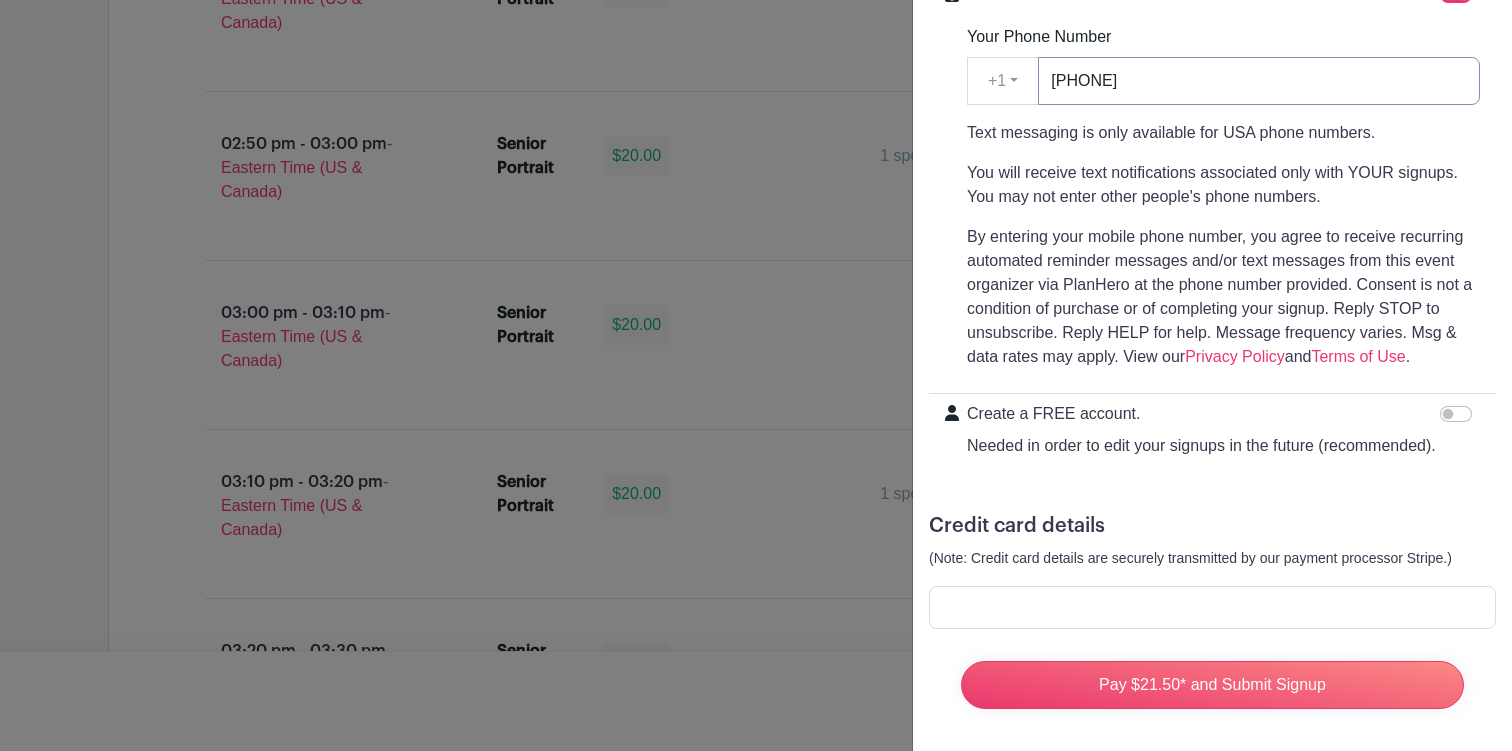 scroll, scrollTop: 479, scrollLeft: 0, axis: vertical 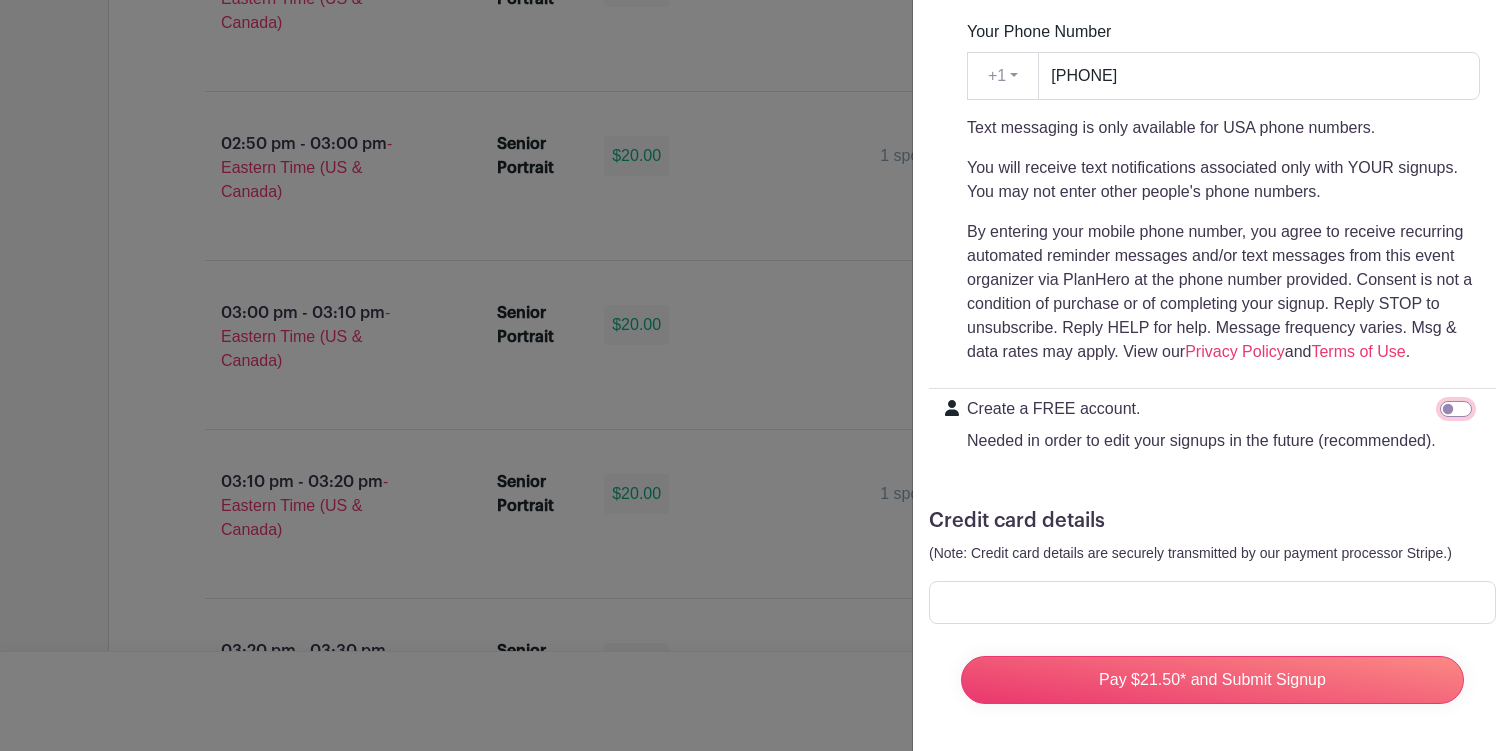 click on "Create a FREE account.
Needed in order to edit your signups in the future (recommended)." at bounding box center (1456, 409) 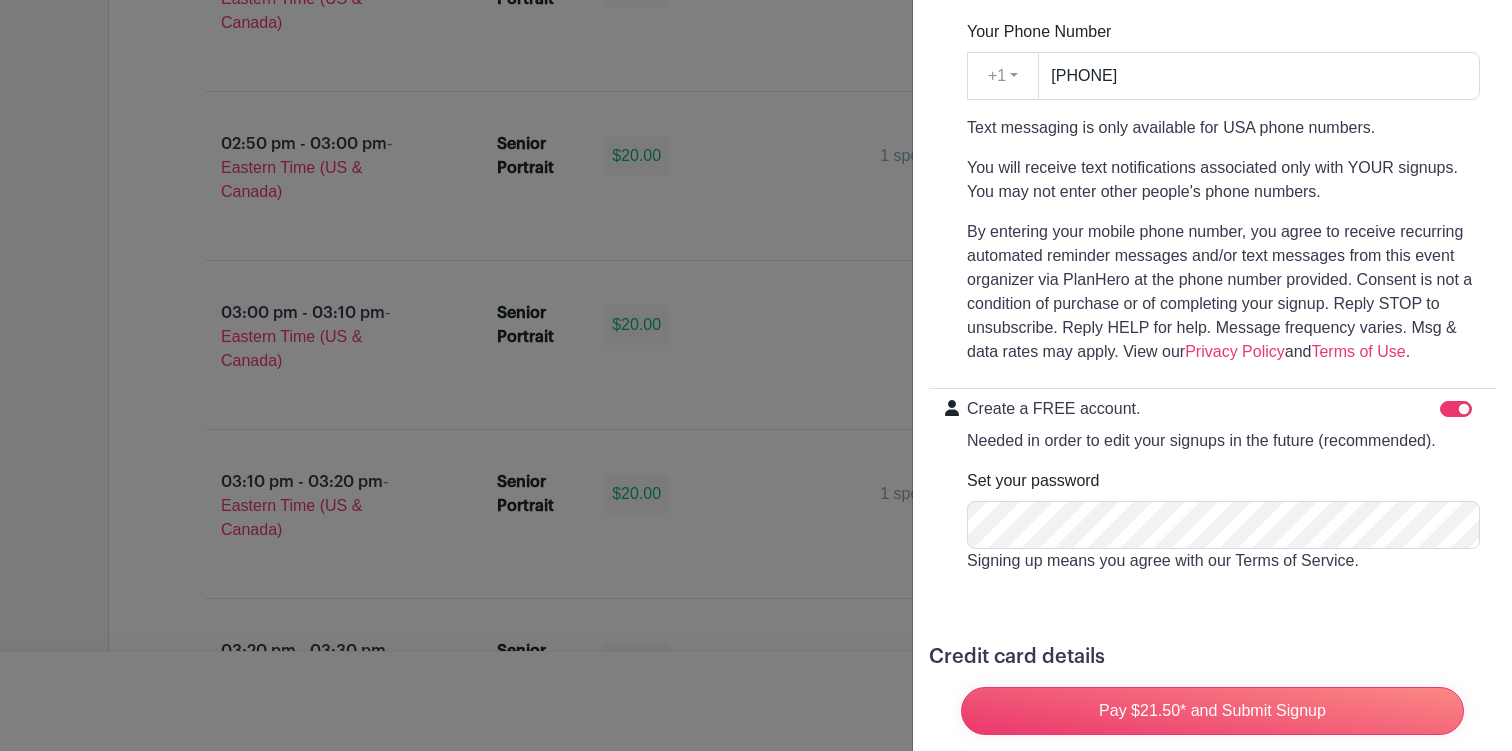 click on "Set your password
Signing up means you agree with our Terms of Service." at bounding box center (1223, 521) 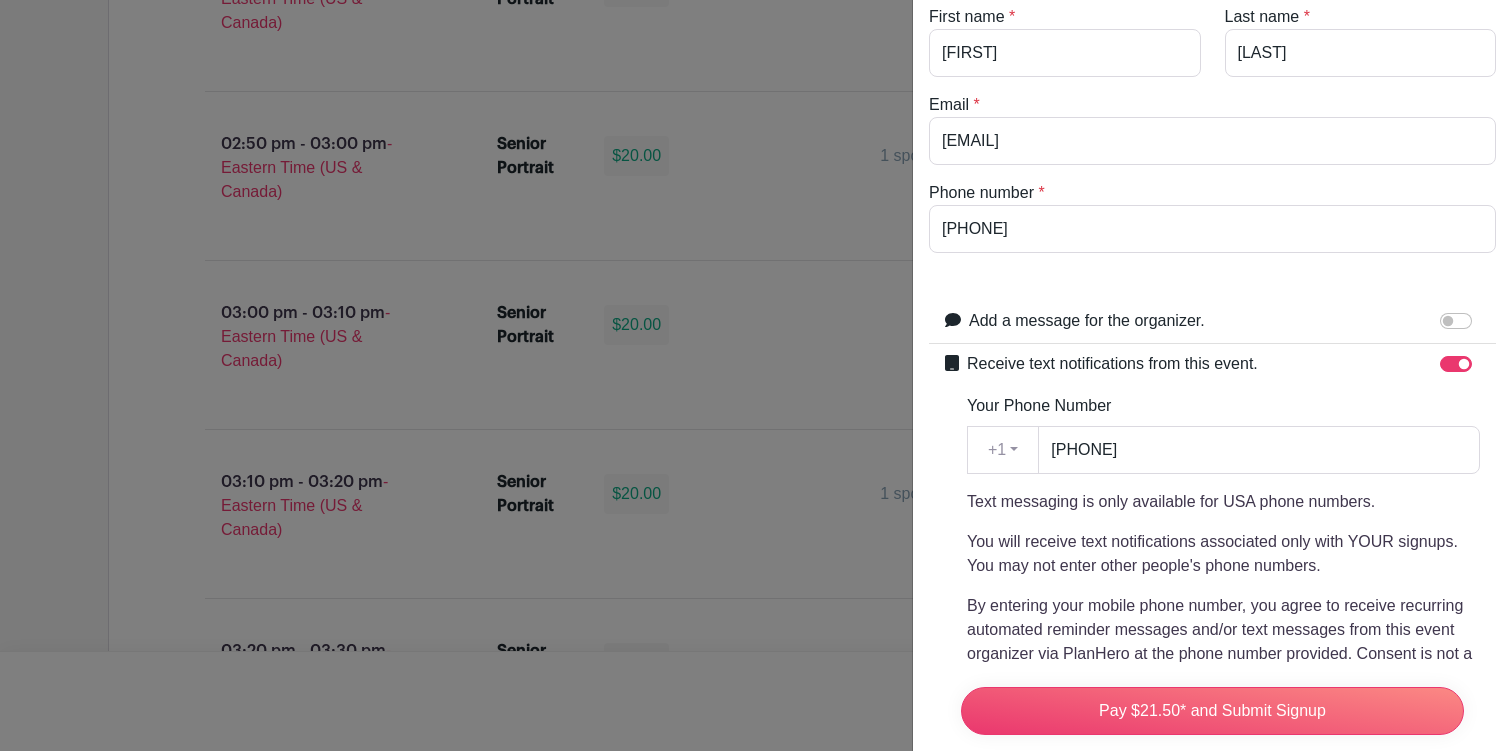 scroll, scrollTop: 0, scrollLeft: 0, axis: both 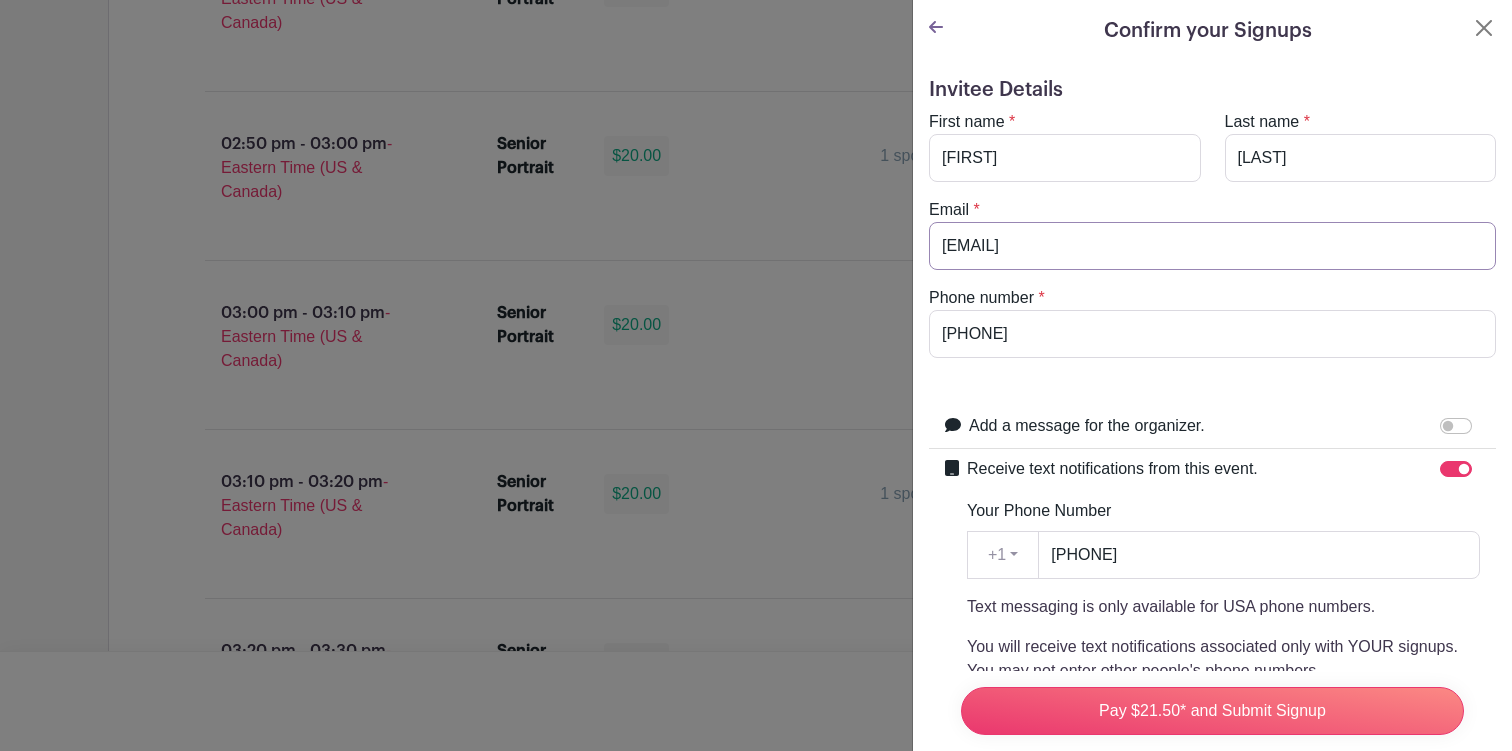 click on "[EMAIL]" at bounding box center (1212, 246) 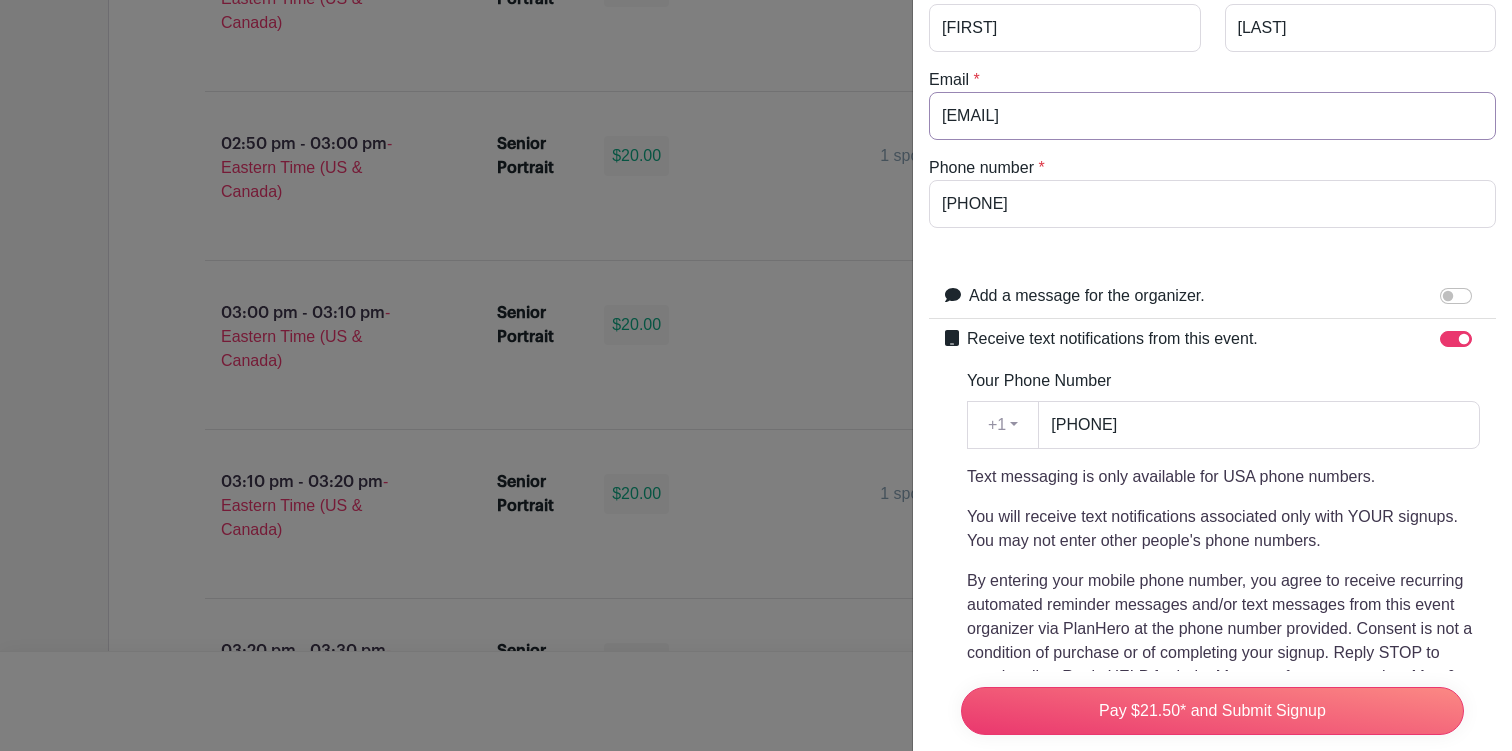 scroll, scrollTop: 616, scrollLeft: 0, axis: vertical 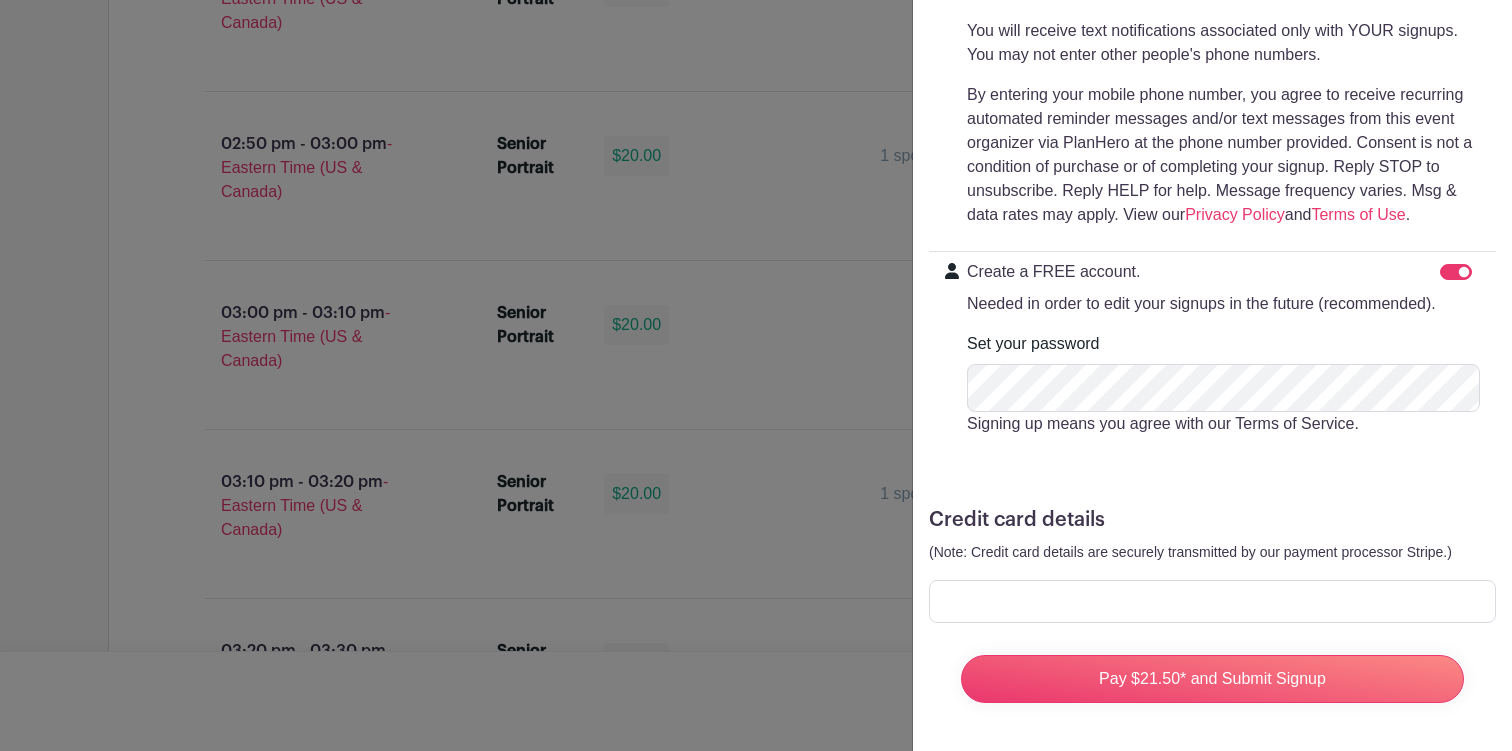 type on "[EMAIL]" 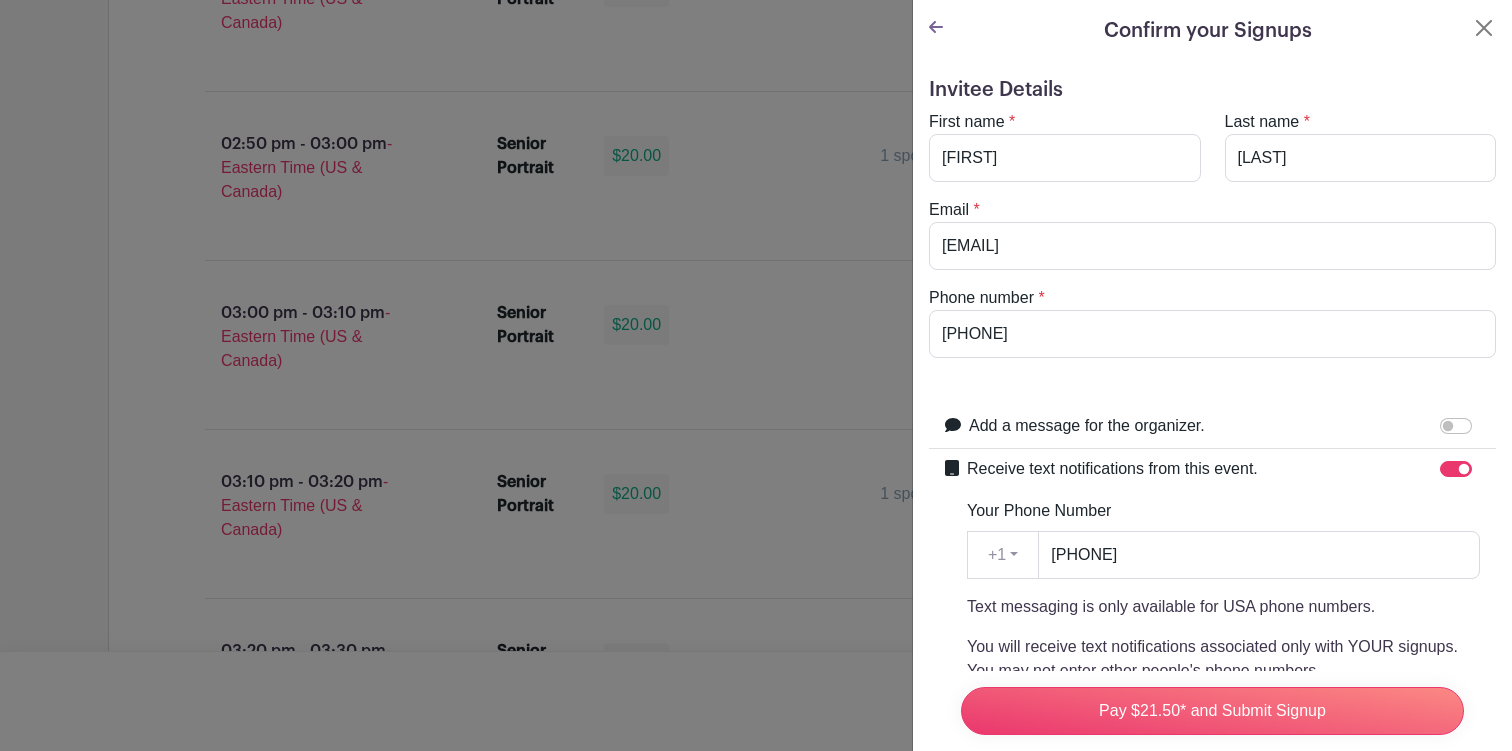 scroll, scrollTop: 616, scrollLeft: 0, axis: vertical 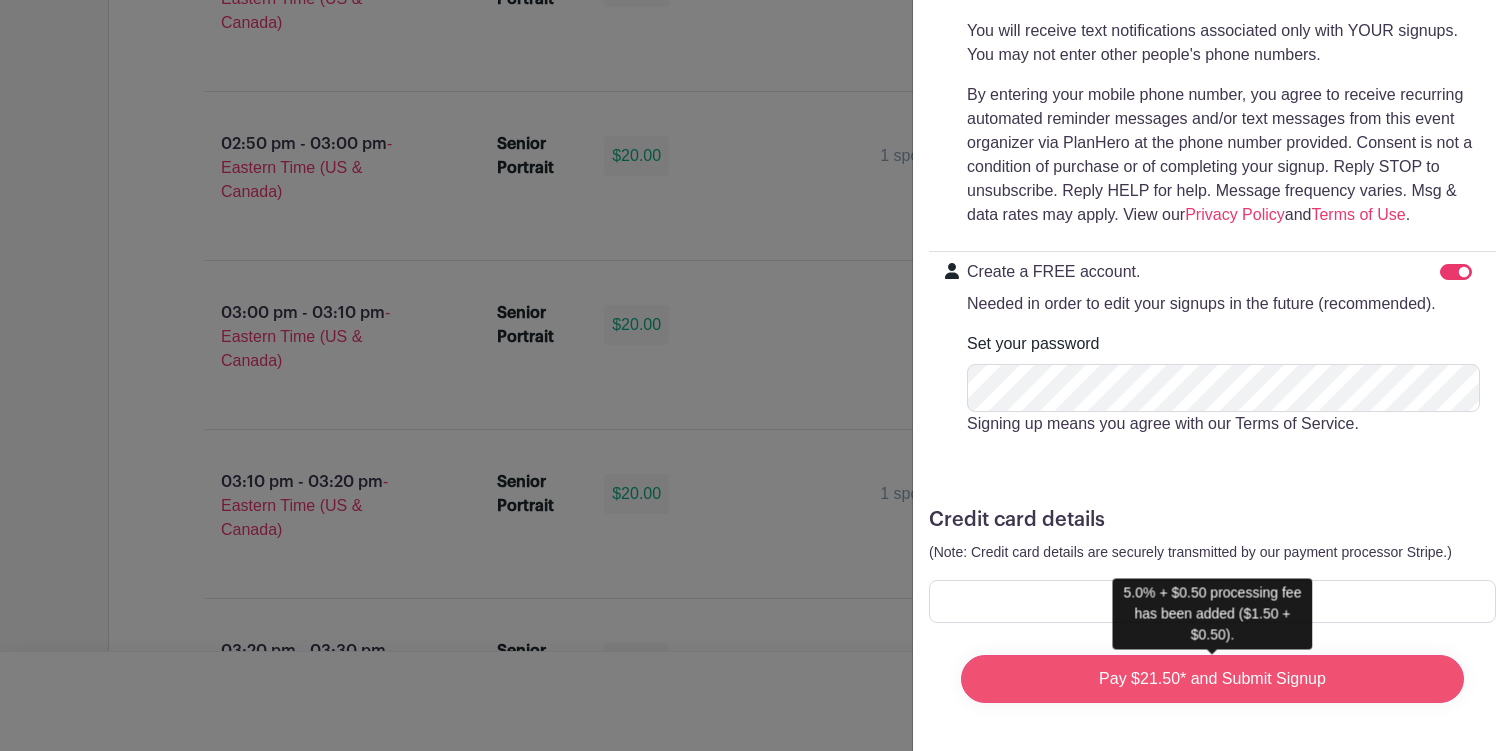 click on "Pay $21.50* and Submit Signup" at bounding box center [1212, 679] 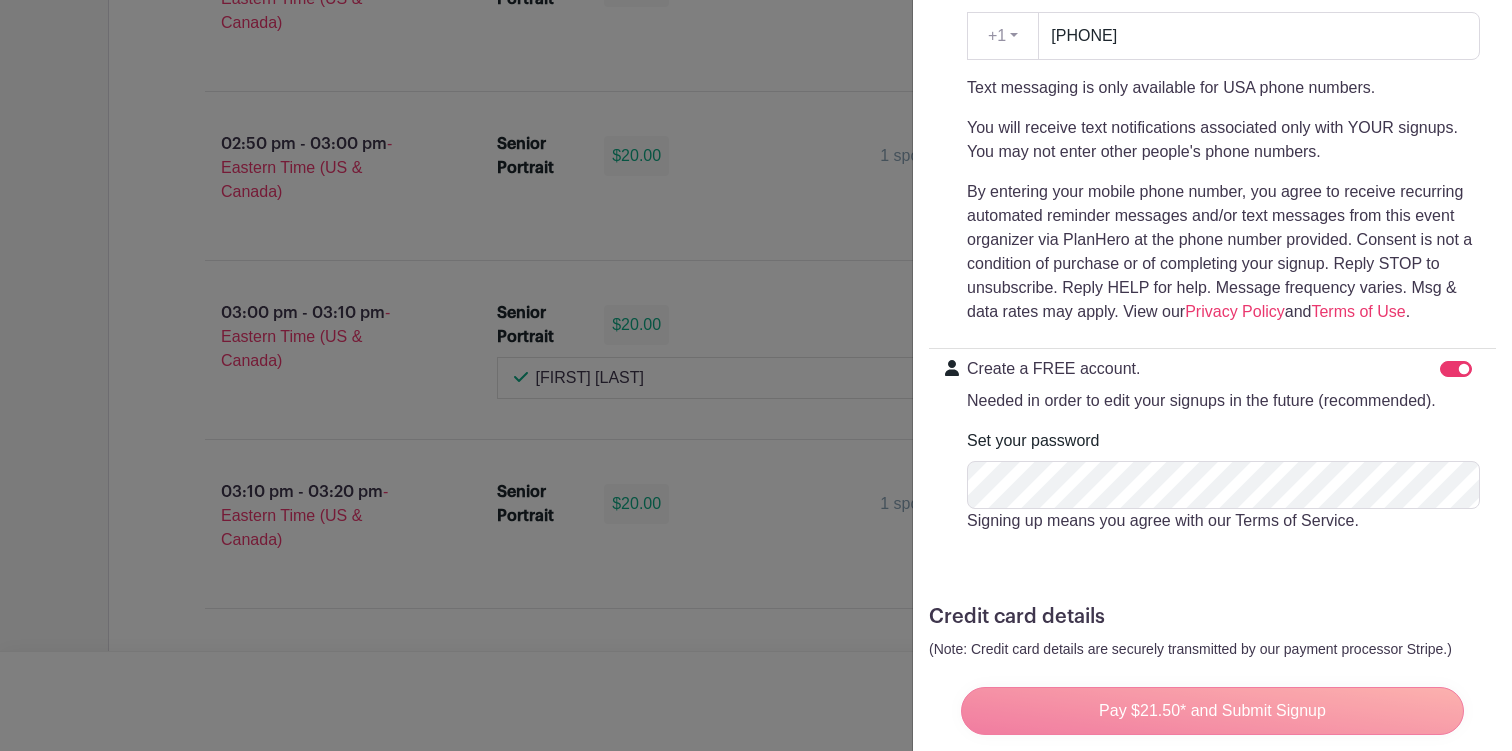 scroll, scrollTop: 0, scrollLeft: 0, axis: both 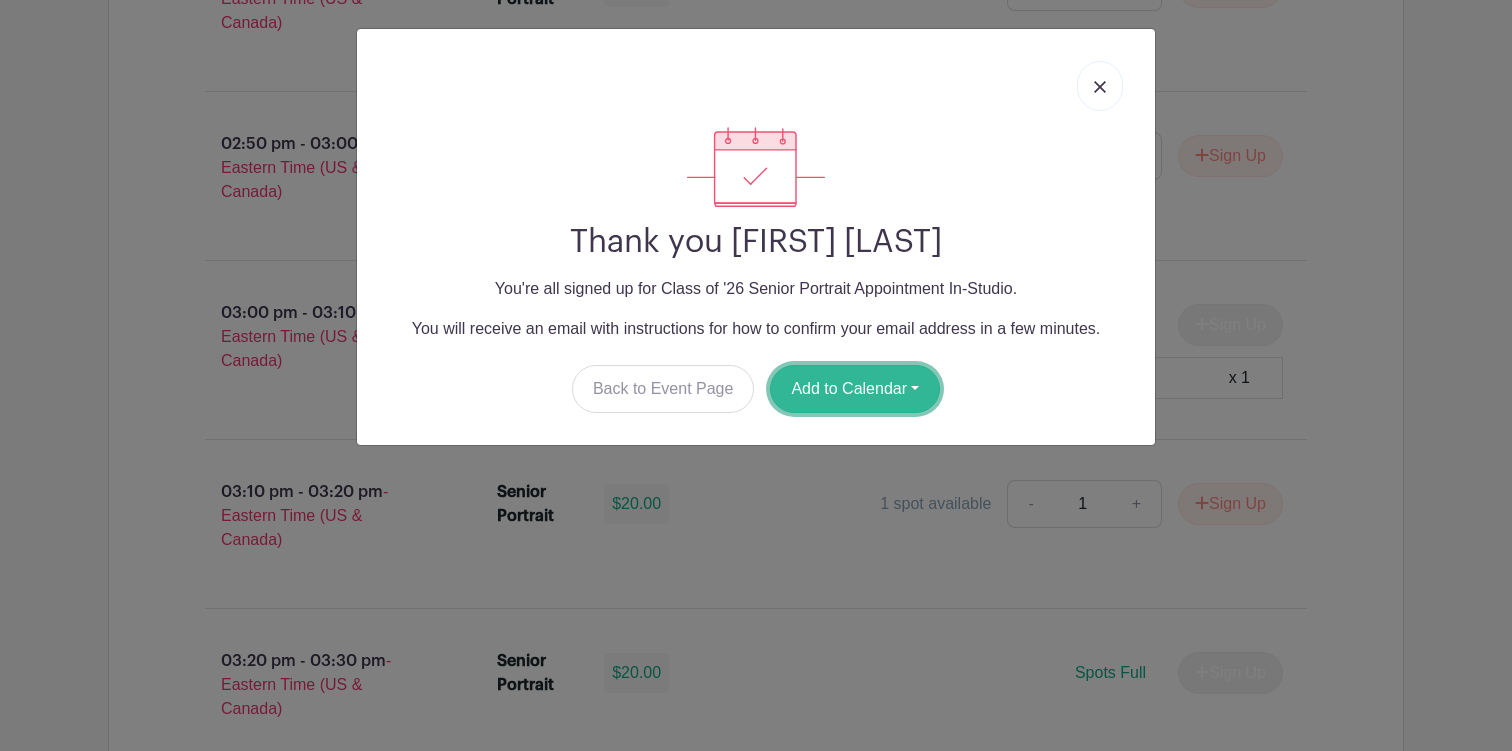 click on "Add to Calendar" at bounding box center (855, 389) 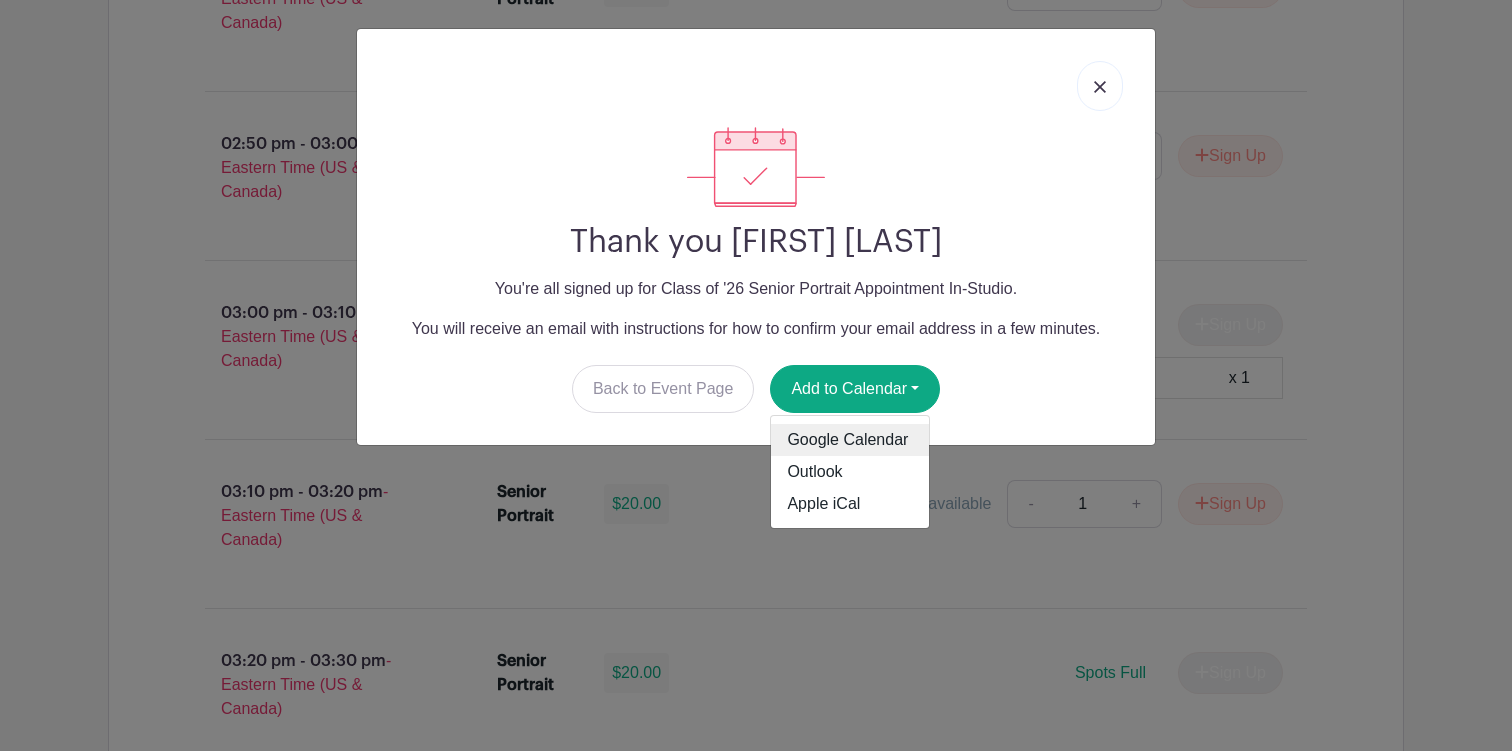 click on "Google Calendar" at bounding box center (850, 440) 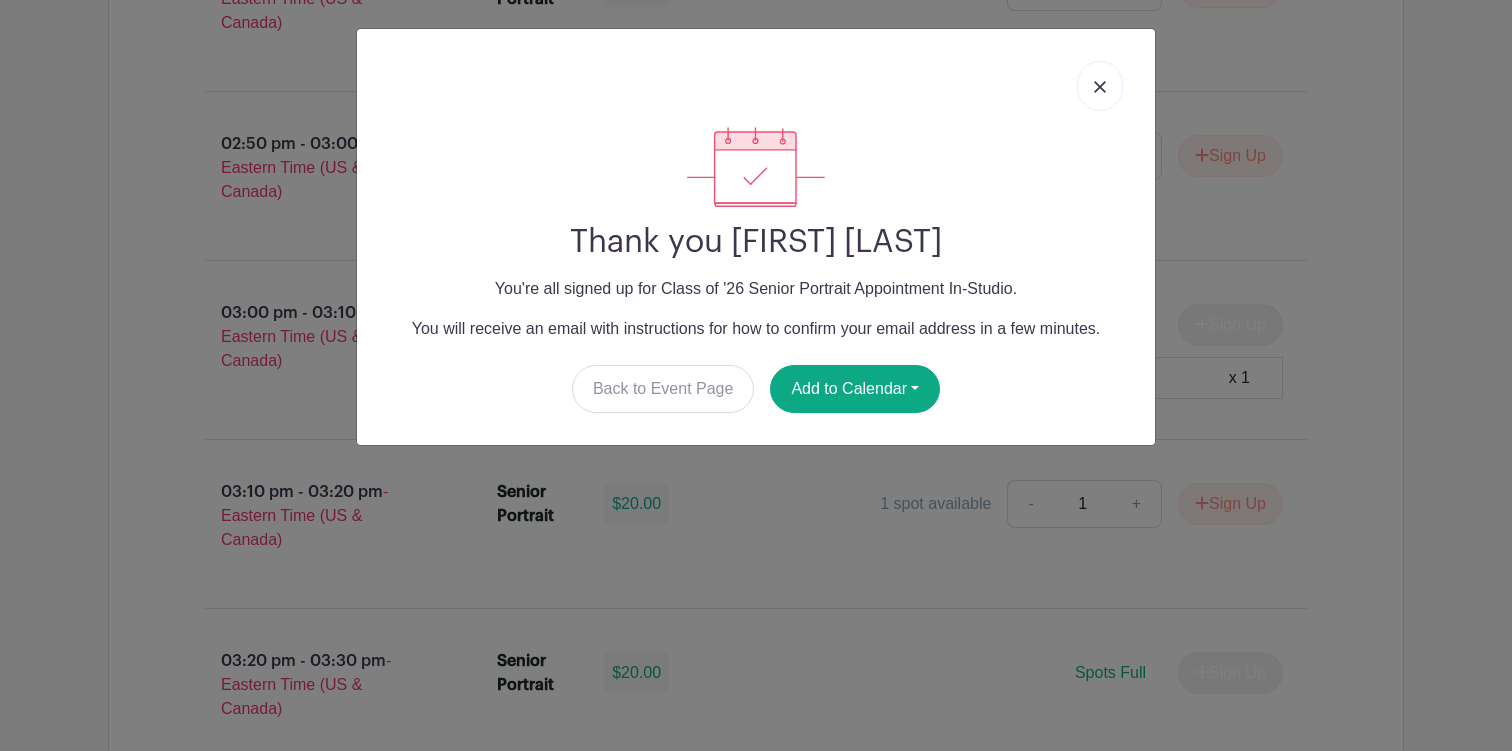 click at bounding box center (1100, 87) 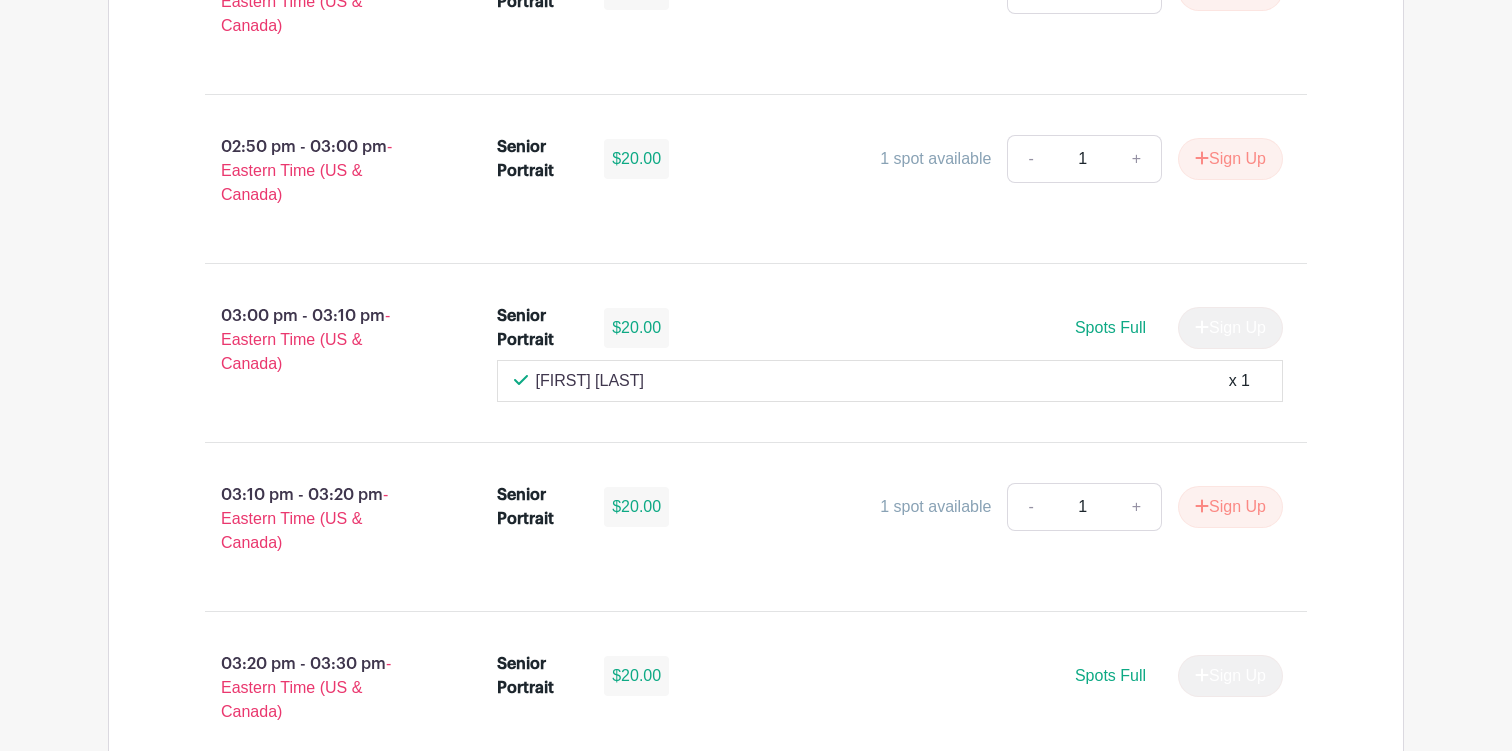 scroll, scrollTop: 1817, scrollLeft: 0, axis: vertical 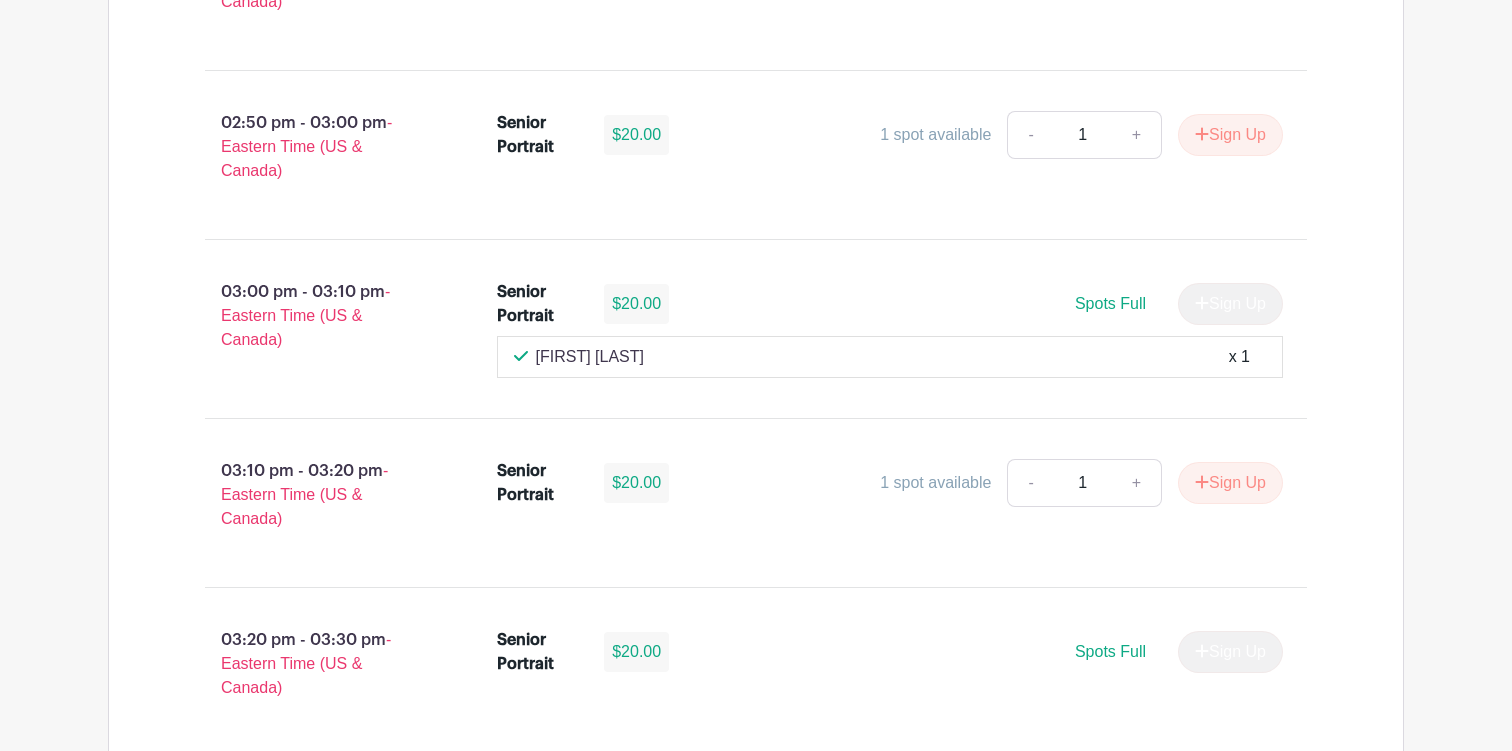 click on "Senior Portrait Appointment
PRIVATE
02:30 pm -
02:40 pm
- Eastern Time (US & Canada)
Senior Portrait
$20.00
Spots Full  Sign Up
02:40 pm -
02:50 pm
- Eastern Time (US & Canada)
Senior Portrait
$20.00
1 spot available - 1 +  Sign Up" at bounding box center (756, 744) 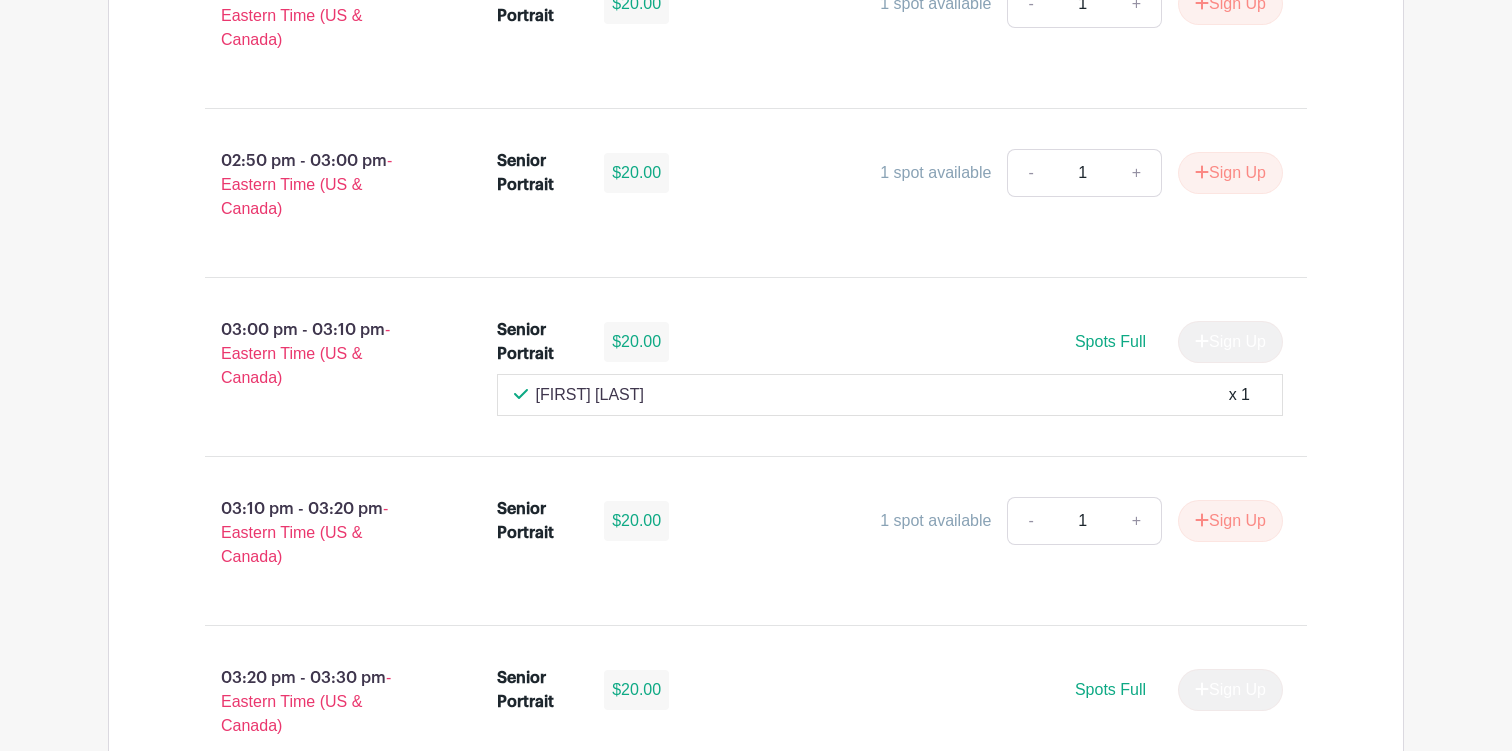 scroll, scrollTop: 1762, scrollLeft: 0, axis: vertical 